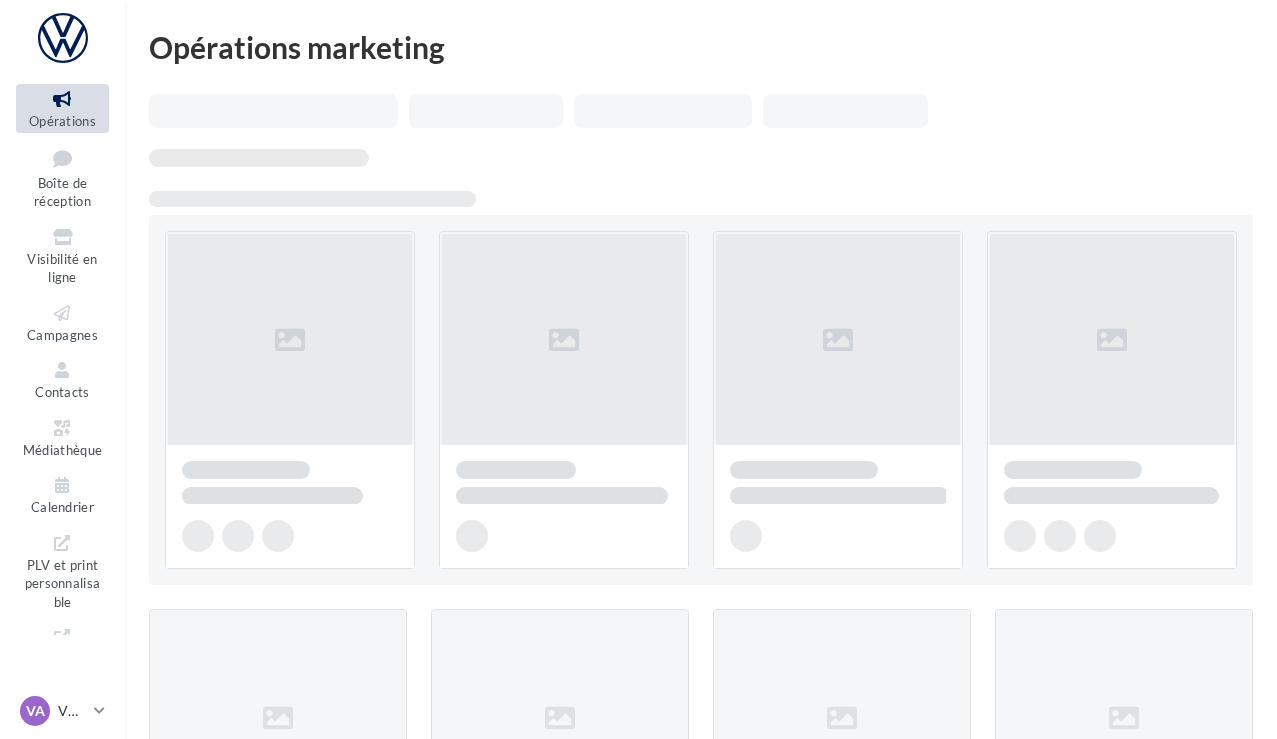 scroll, scrollTop: 0, scrollLeft: 0, axis: both 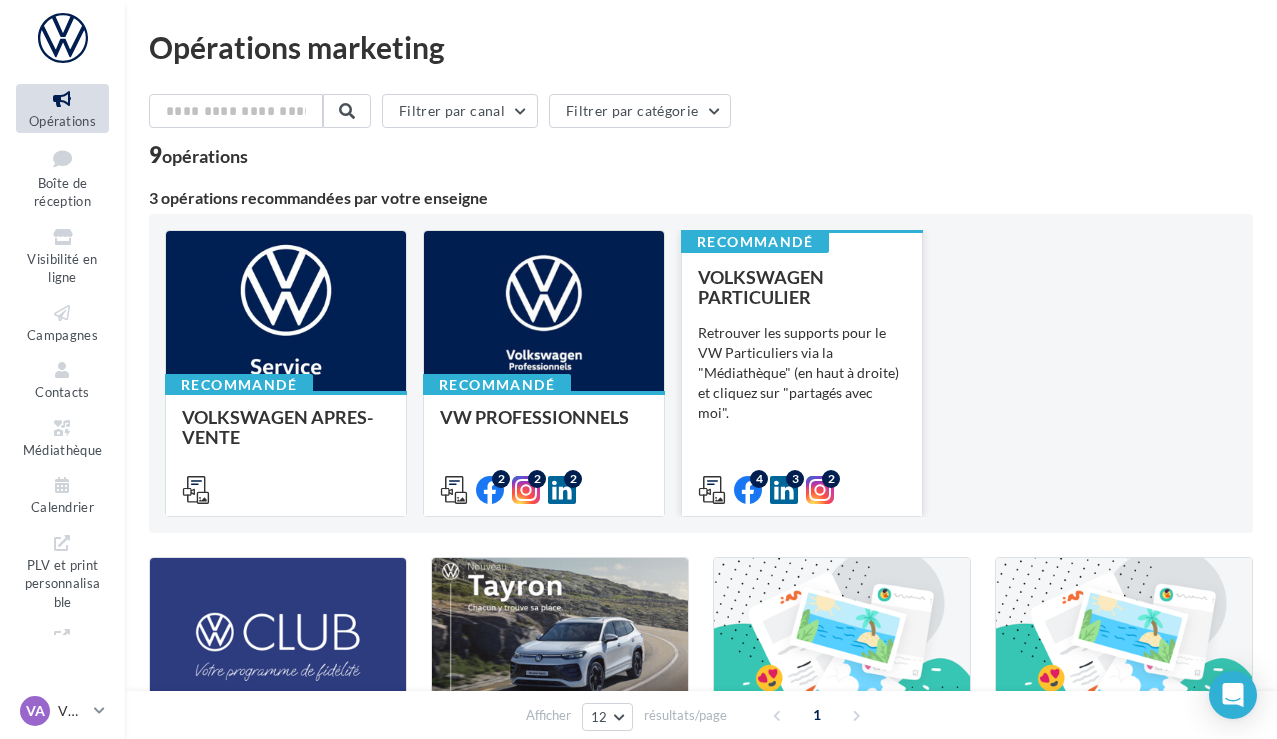click on "Retrouver les supports pour le VW Particuliers via la "Médiathèque" (en haut à droite) et cliquez sur "partagés avec moi"." at bounding box center (802, 373) 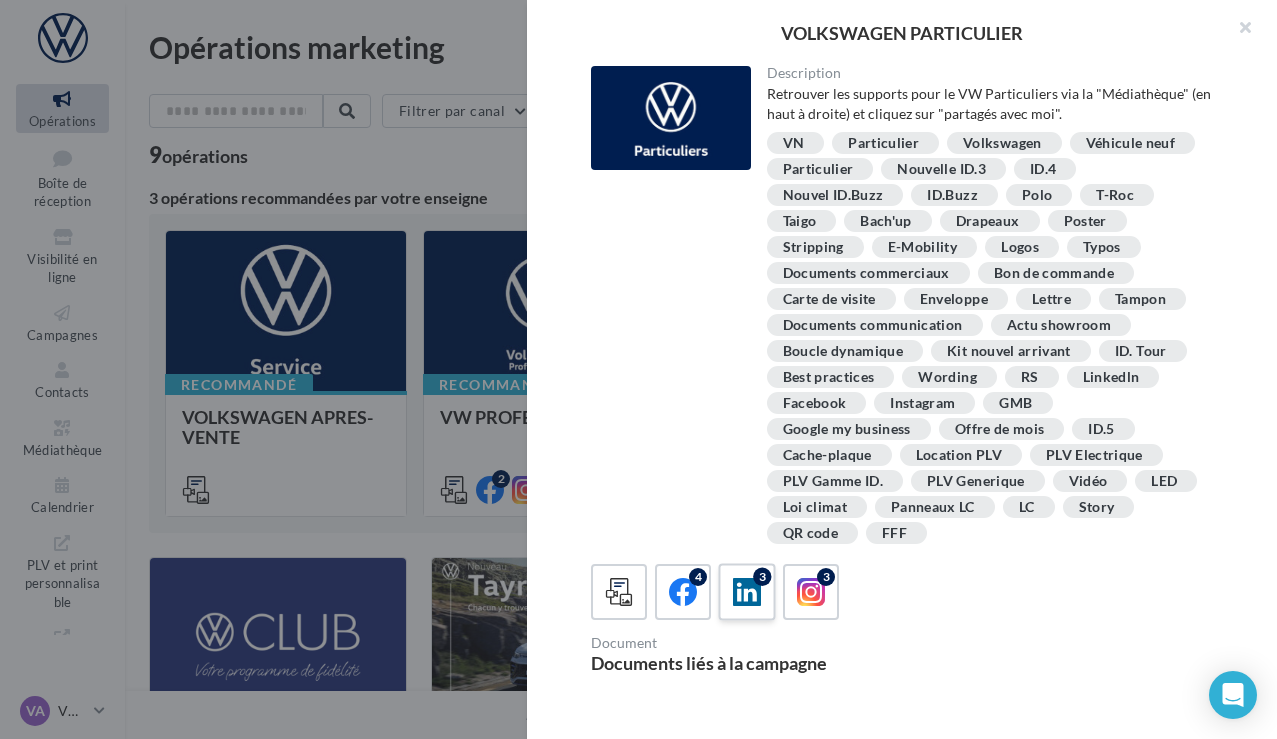 click on "3" at bounding box center (746, 591) 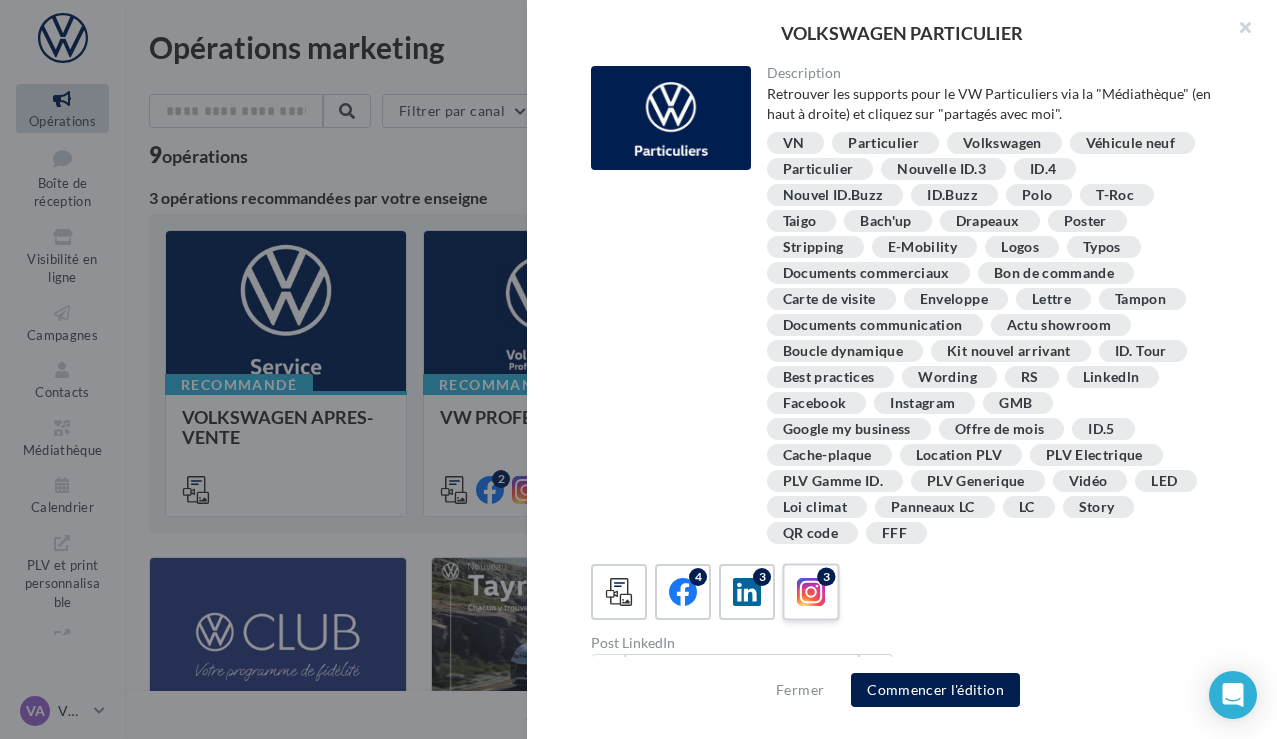 click at bounding box center (811, 592) 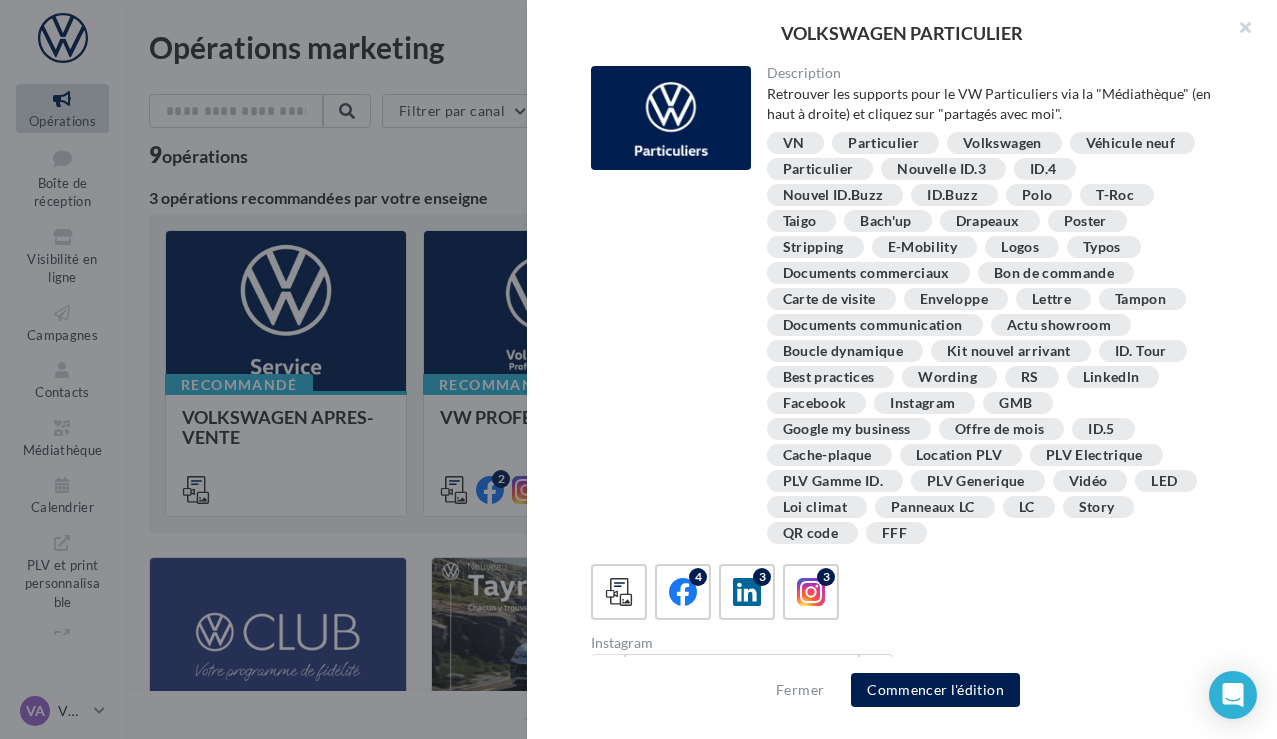 scroll, scrollTop: 0, scrollLeft: 0, axis: both 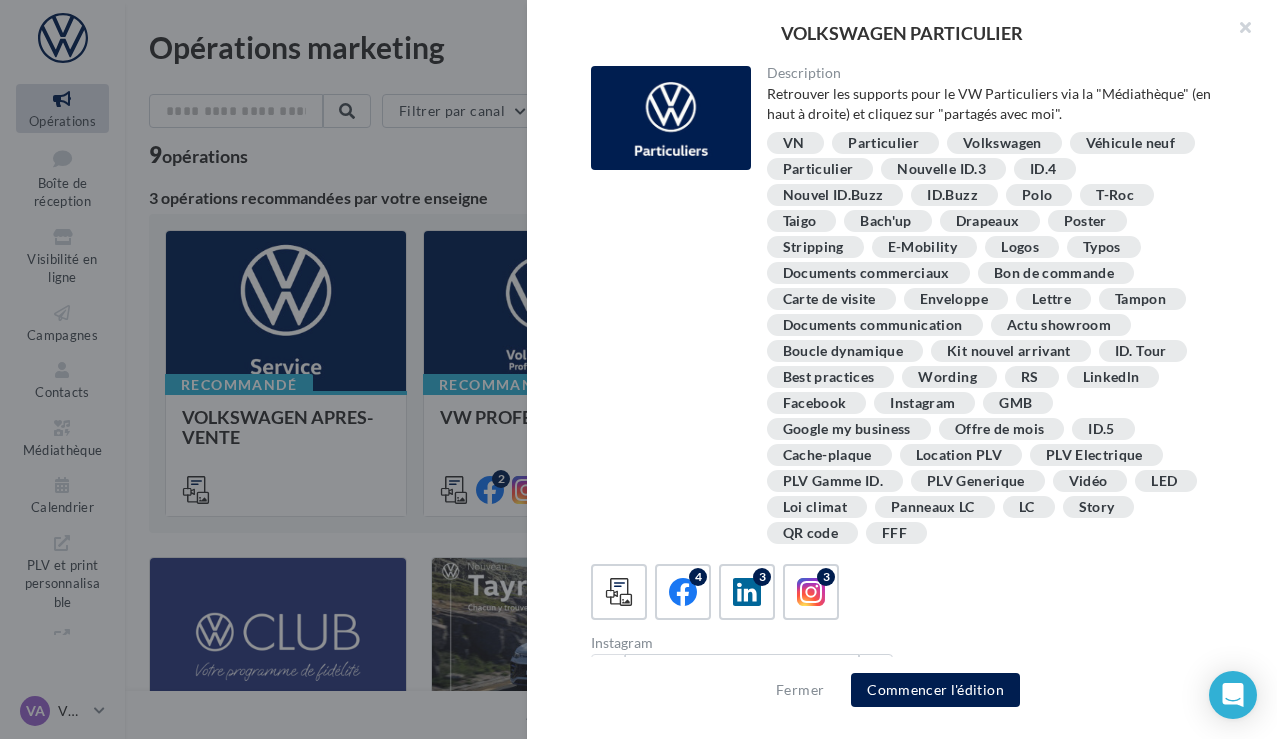 click on "VN" at bounding box center [794, 143] 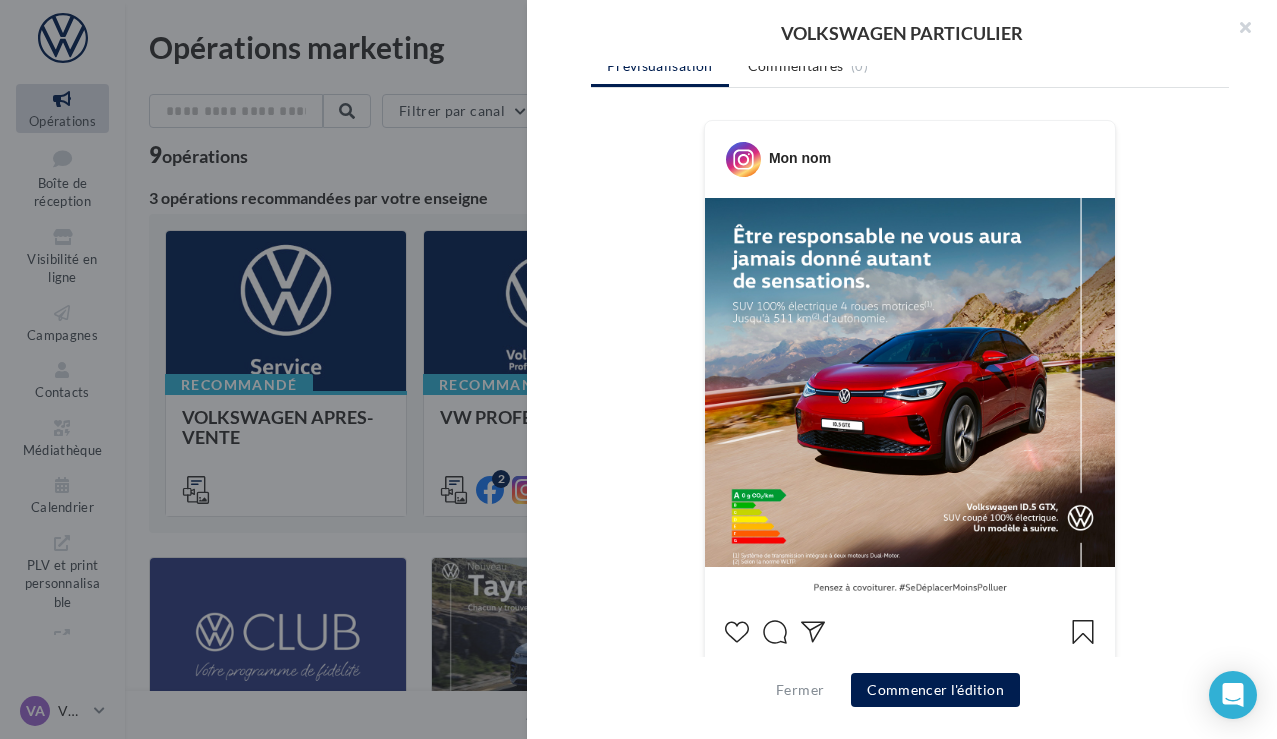 scroll, scrollTop: 745, scrollLeft: 0, axis: vertical 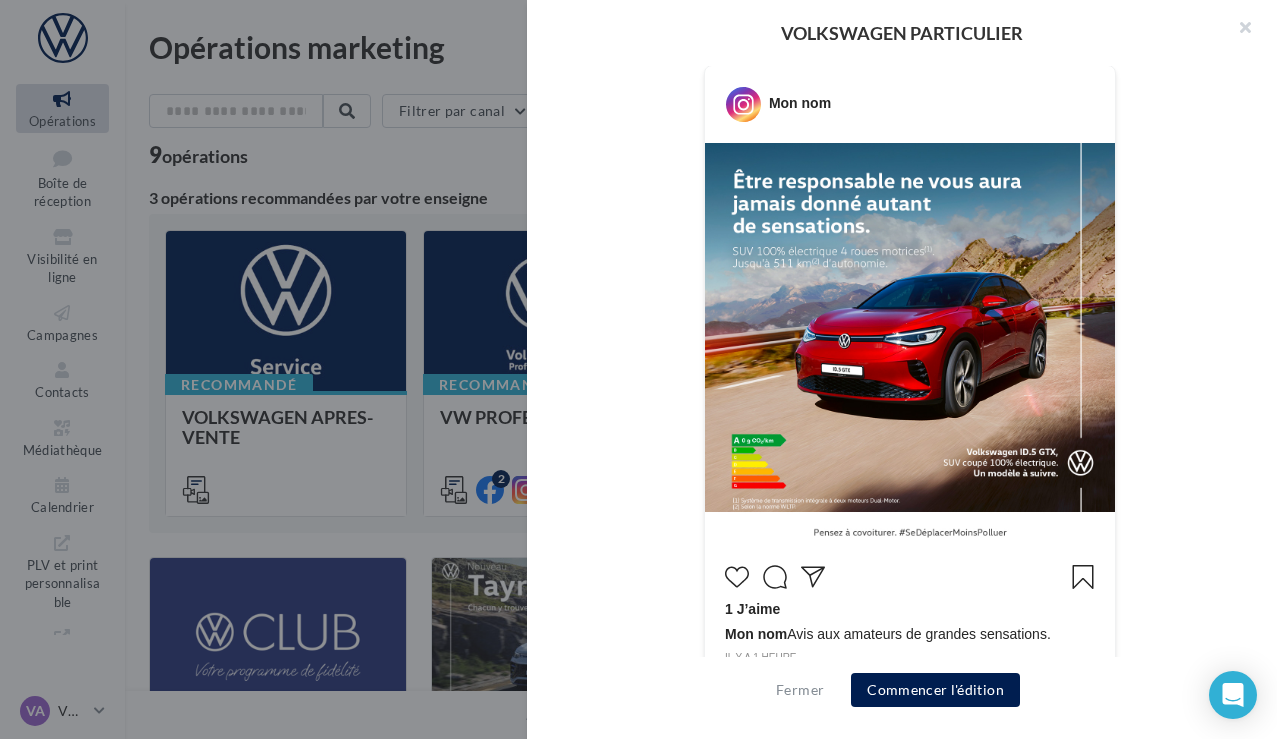 click 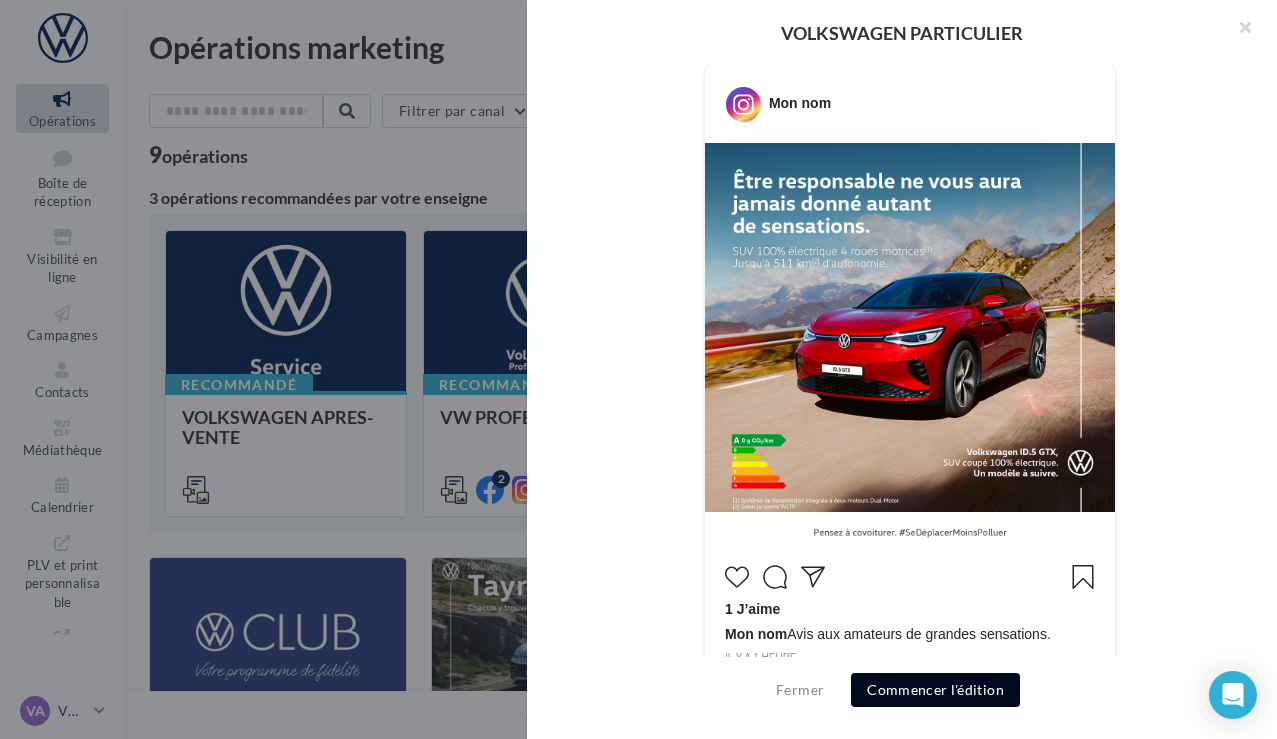 click on "Commencer l'édition" at bounding box center [935, 690] 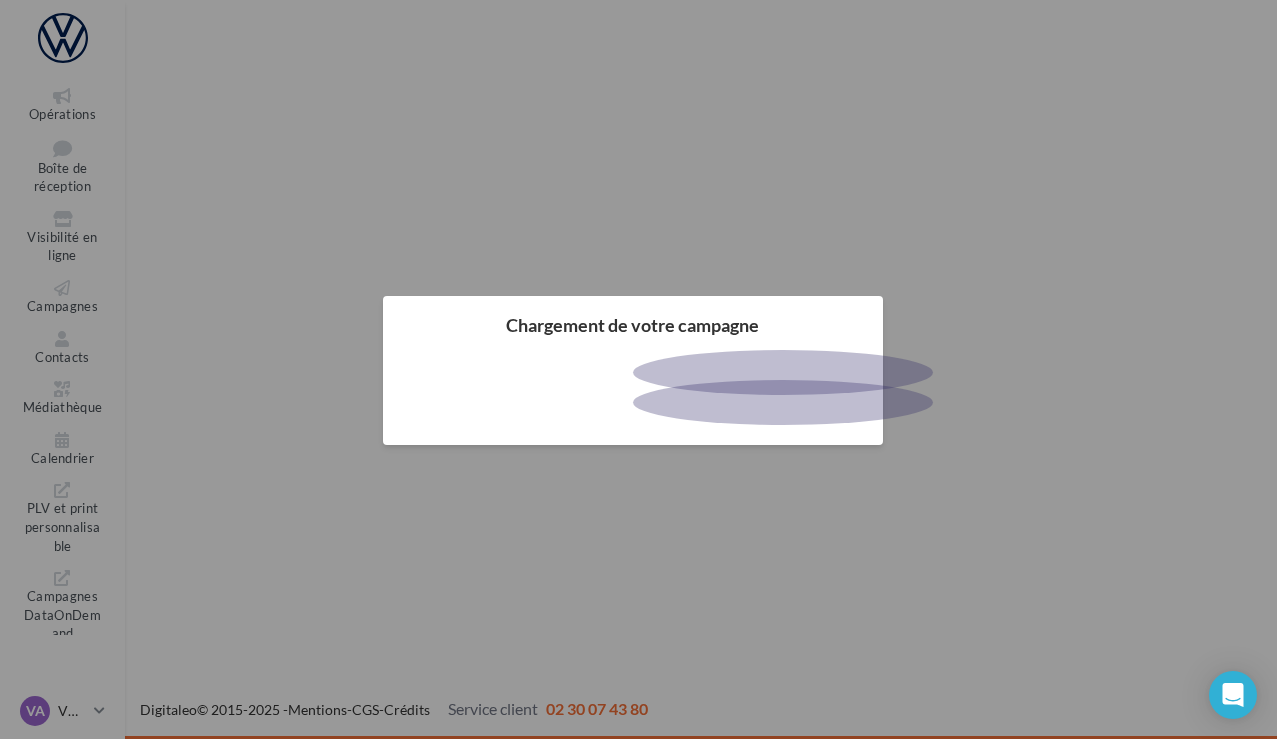scroll, scrollTop: 0, scrollLeft: 0, axis: both 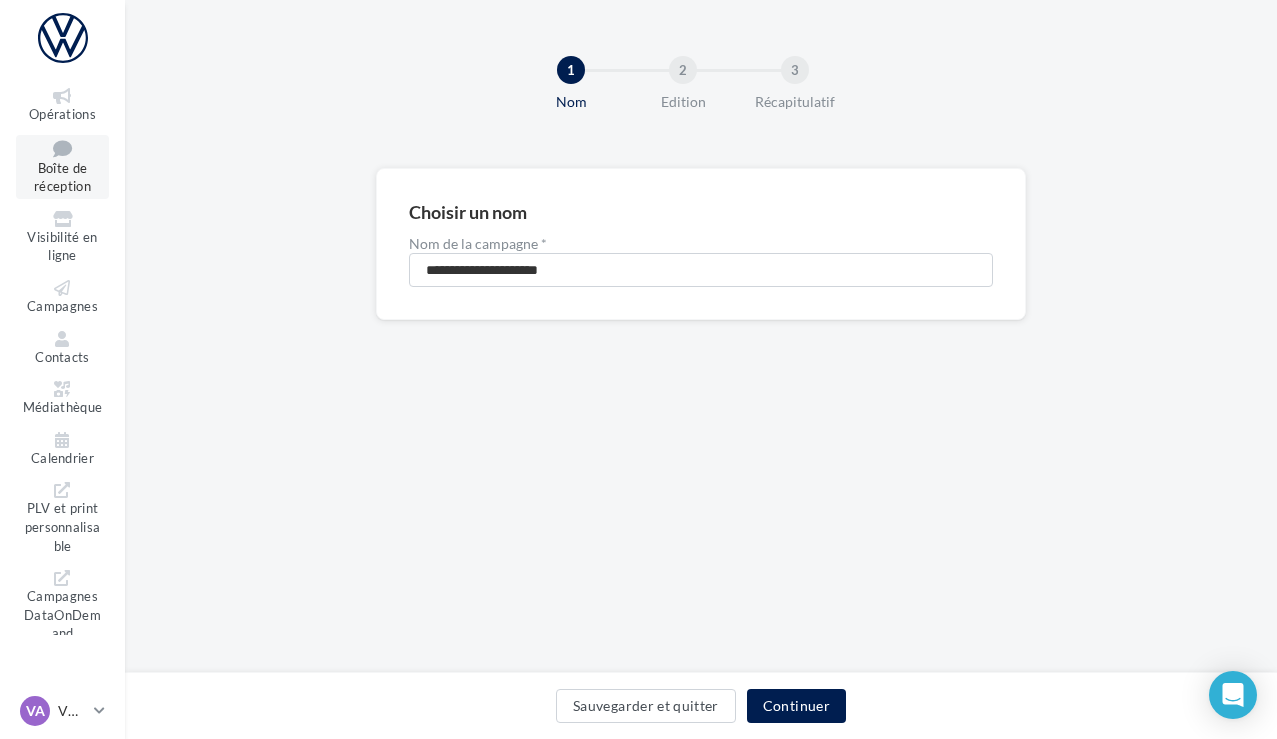 click on "Boîte de réception" at bounding box center [62, 177] 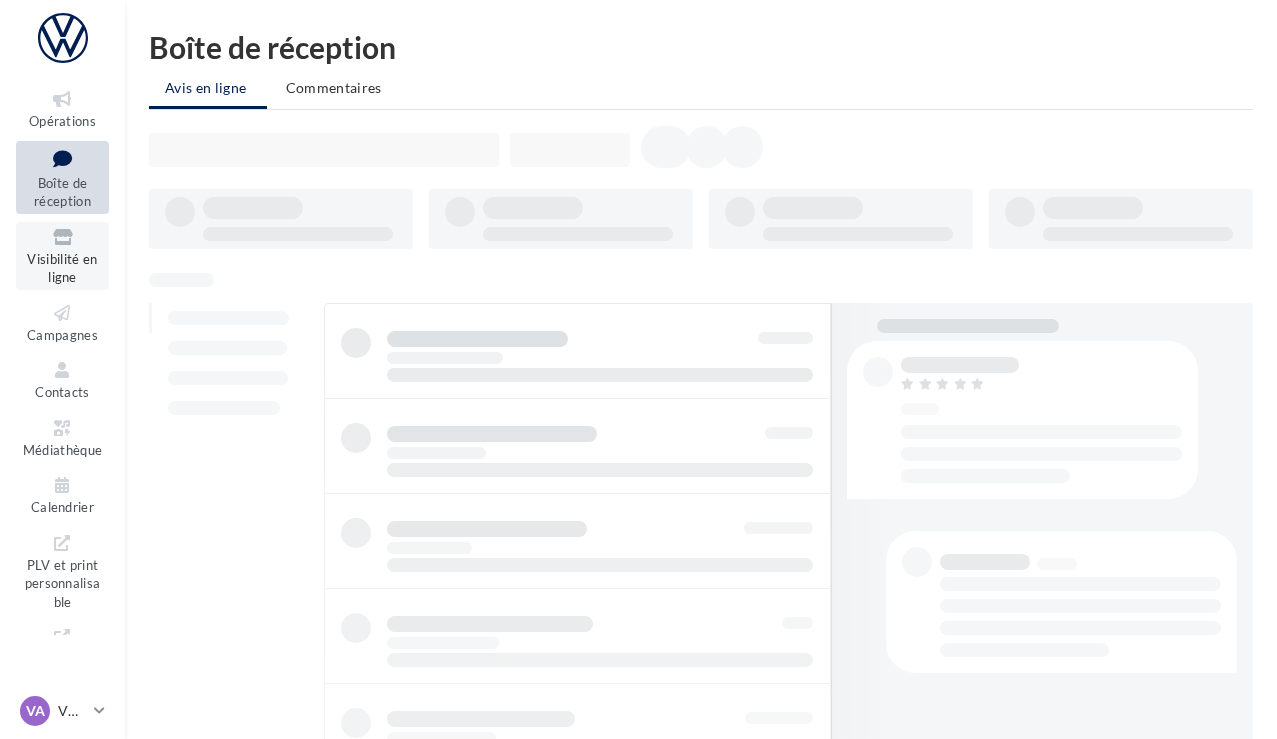 scroll, scrollTop: 0, scrollLeft: 0, axis: both 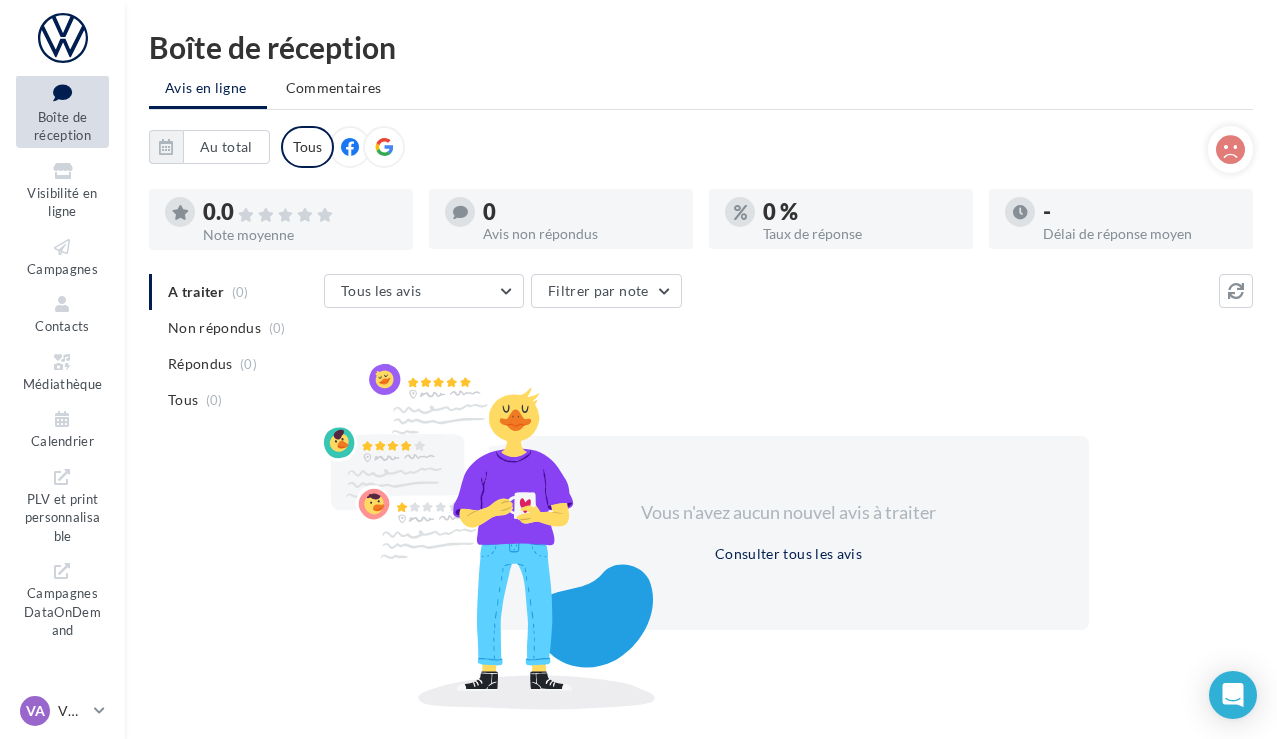 click at bounding box center (62, 38) 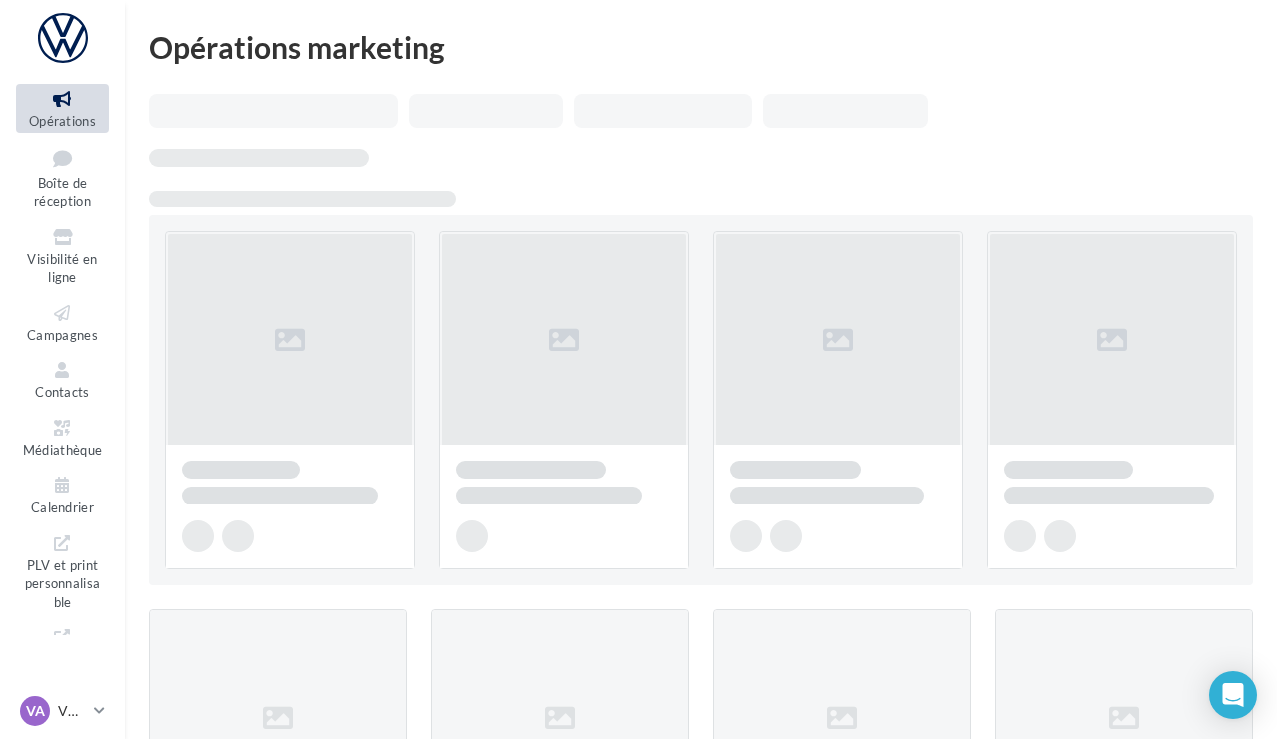 scroll, scrollTop: 0, scrollLeft: 0, axis: both 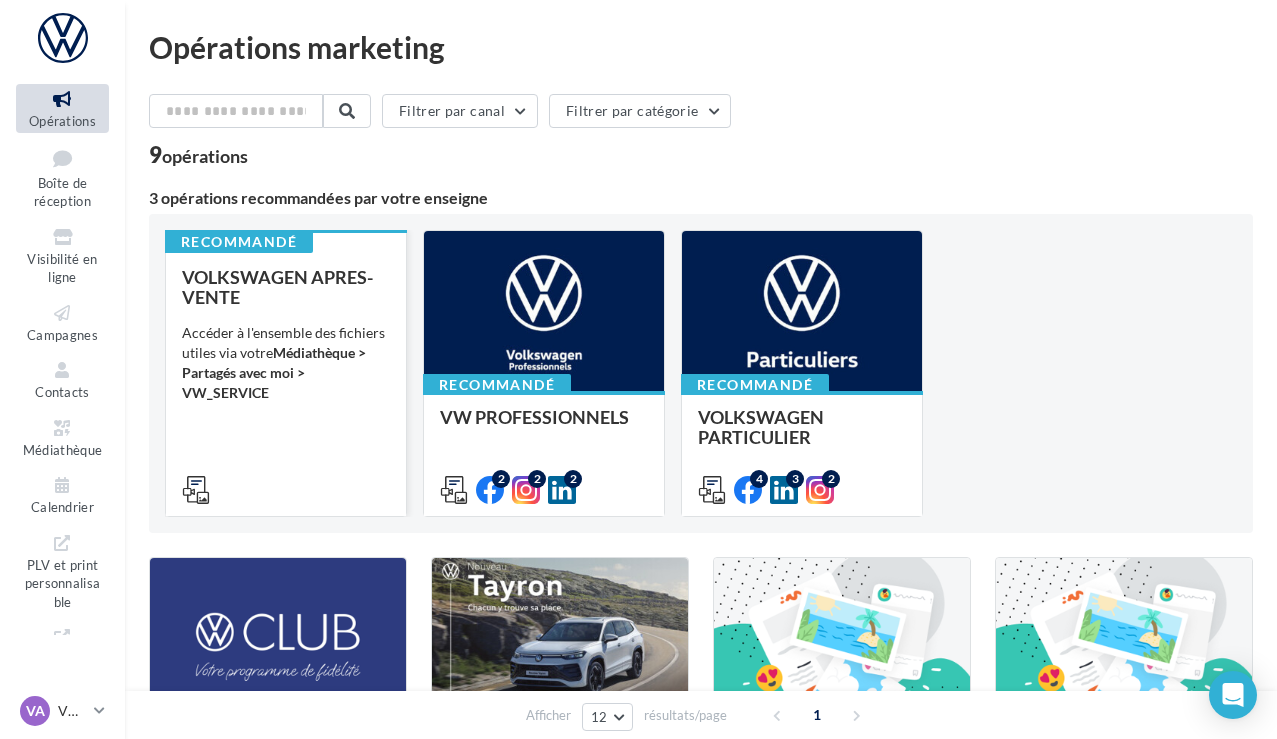 click on "VOLKSWAGEN APRES-VENTE        Accéder à l'ensemble des fichiers utiles via votre  Médiathèque > Partagés avec moi > VW_SERVICE" at bounding box center (286, 382) 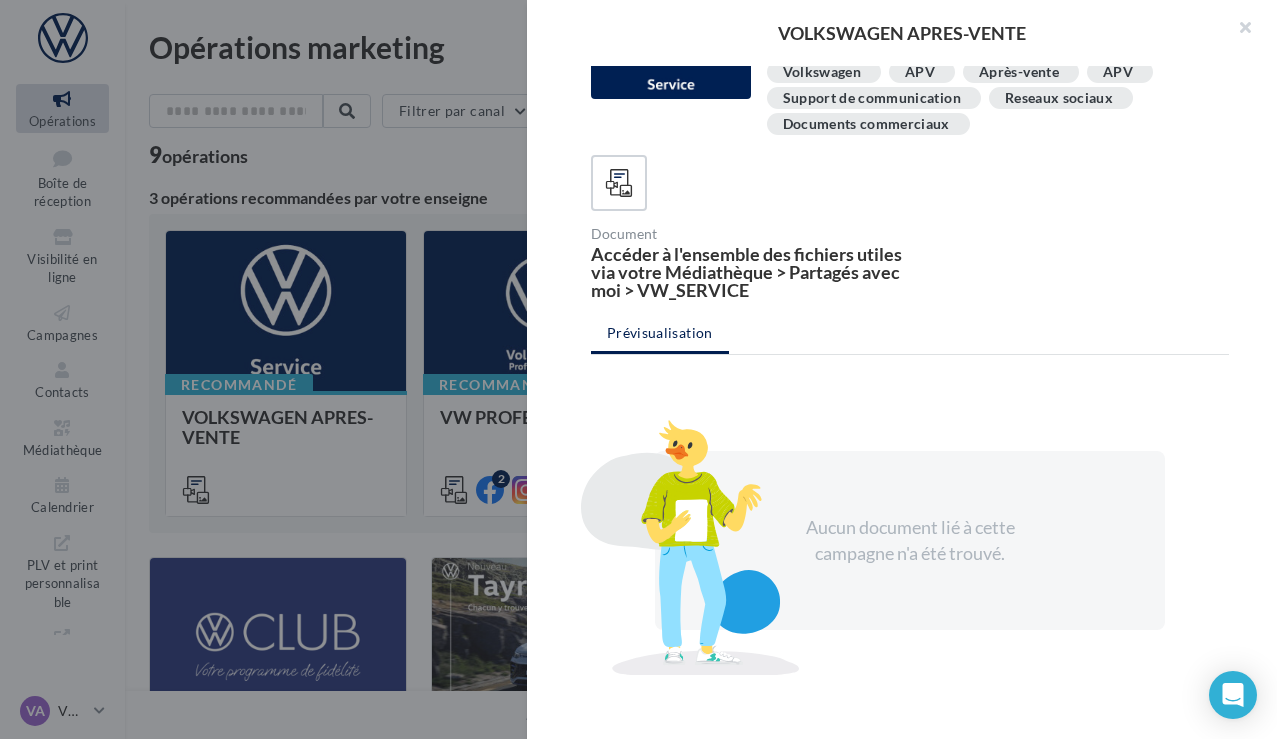 scroll, scrollTop: 69, scrollLeft: 0, axis: vertical 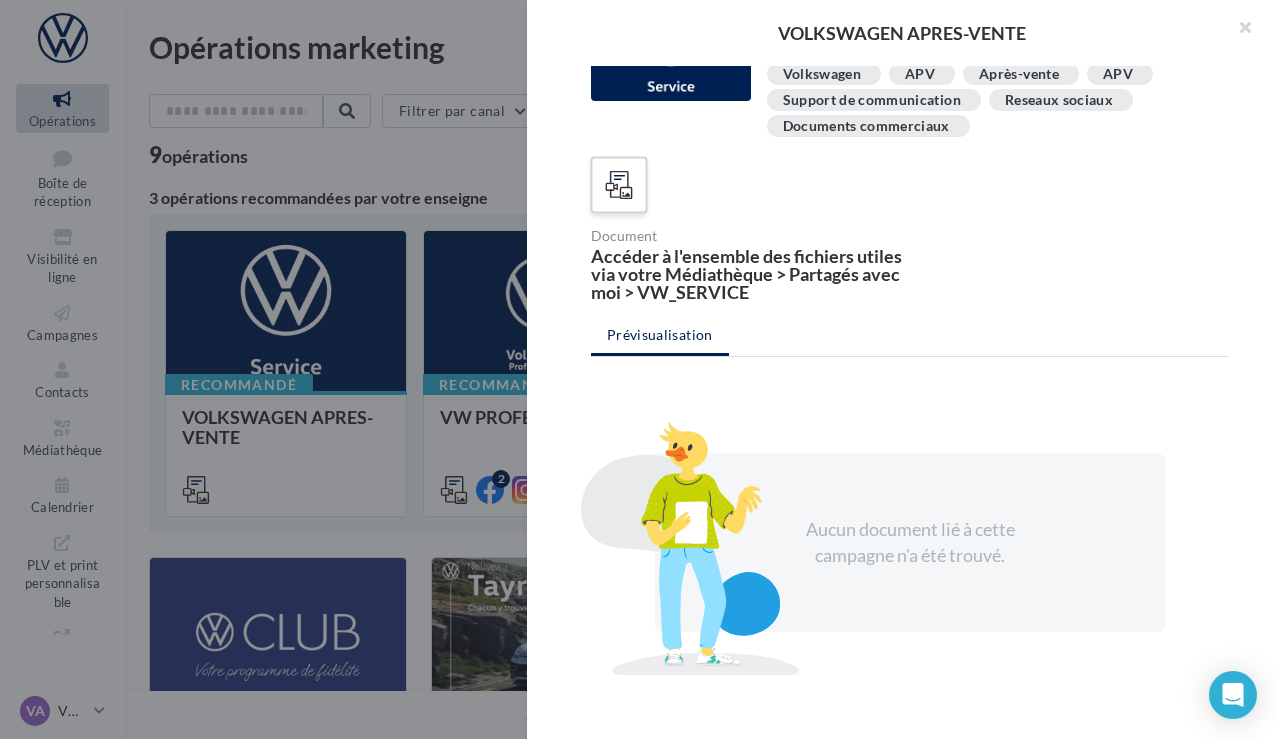 click at bounding box center [619, 185] 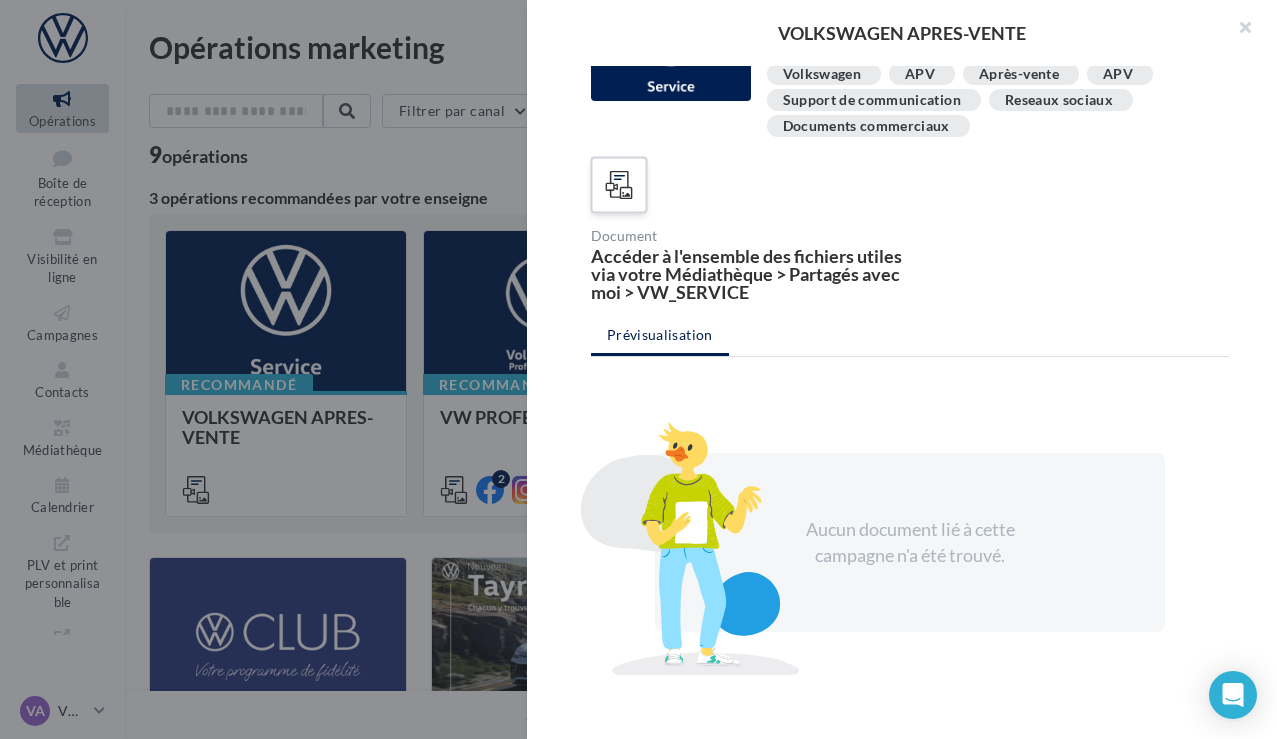 click at bounding box center [619, 185] 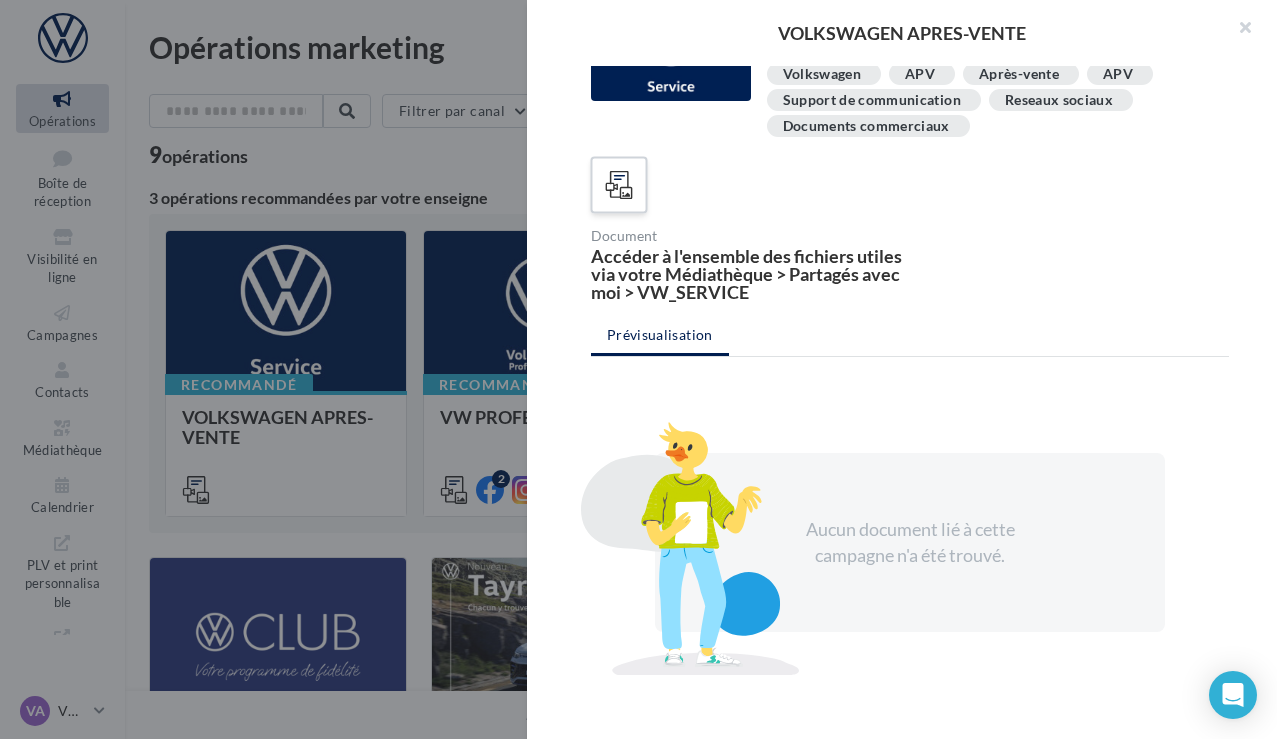 click at bounding box center (619, 185) 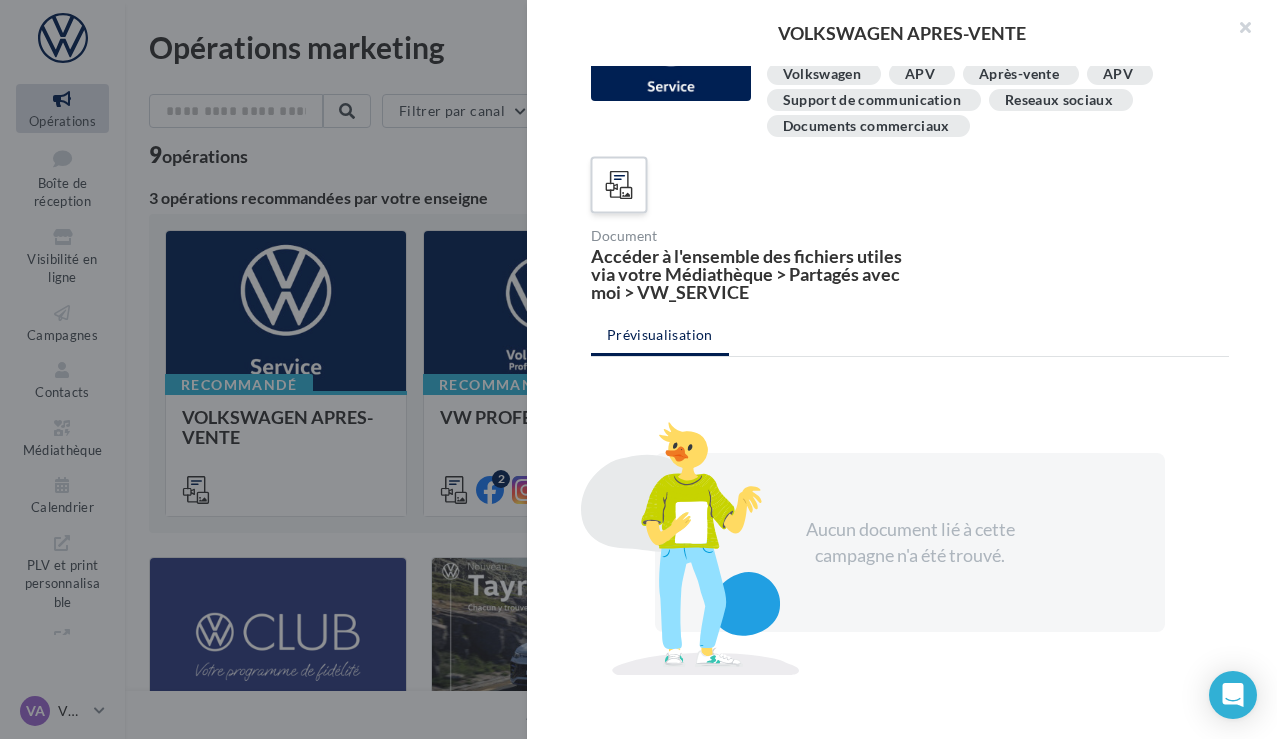 click at bounding box center (619, 185) 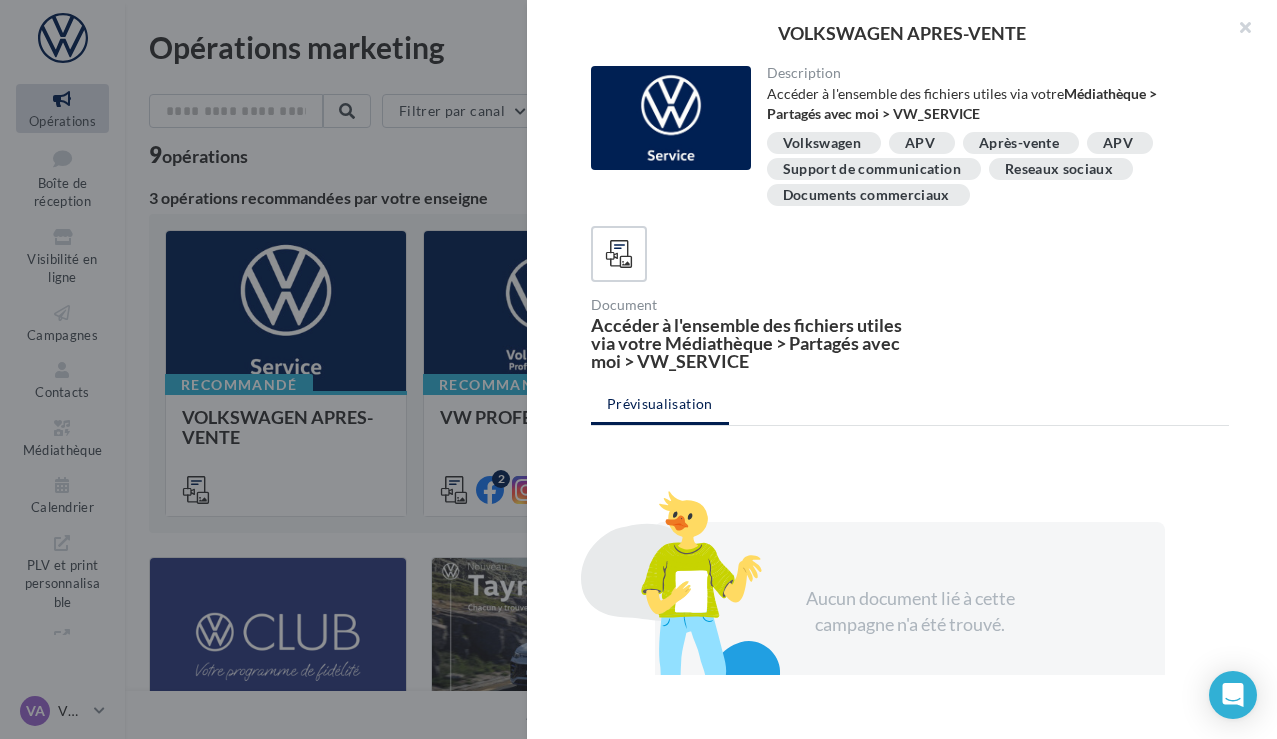 scroll, scrollTop: -2, scrollLeft: 0, axis: vertical 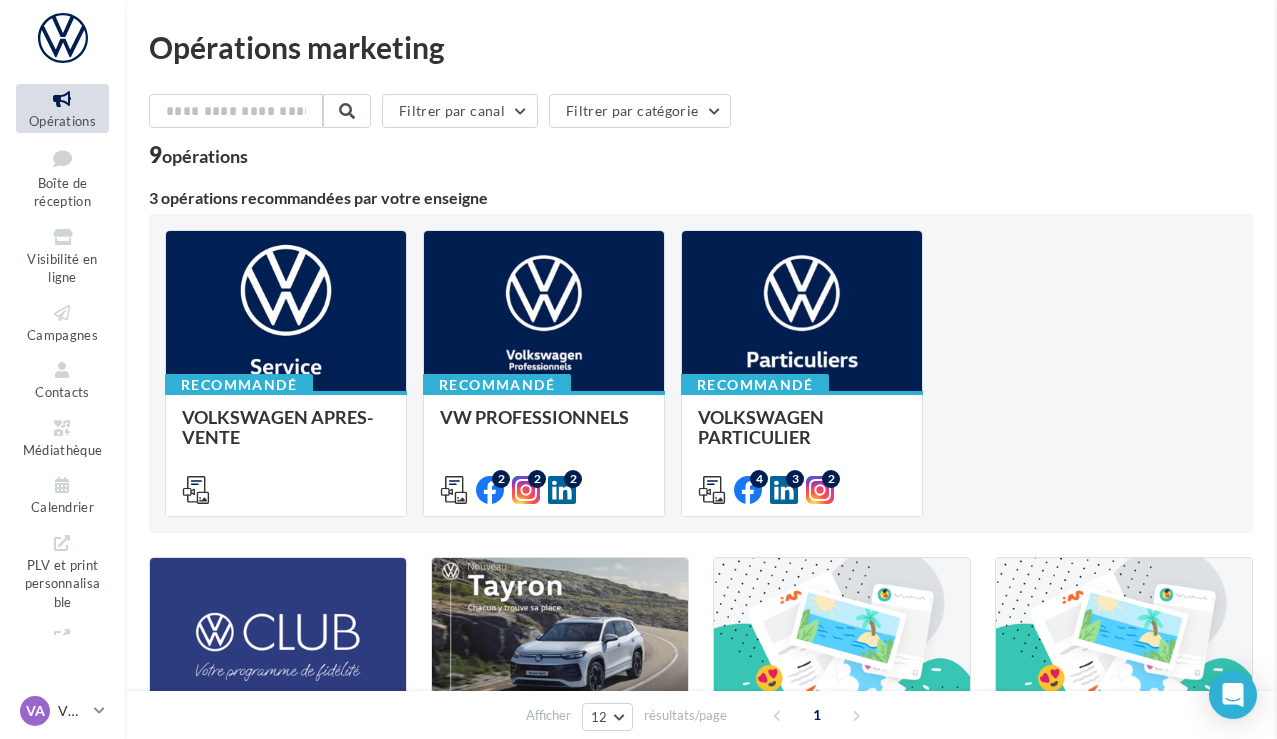 click at bounding box center [1915, 369] 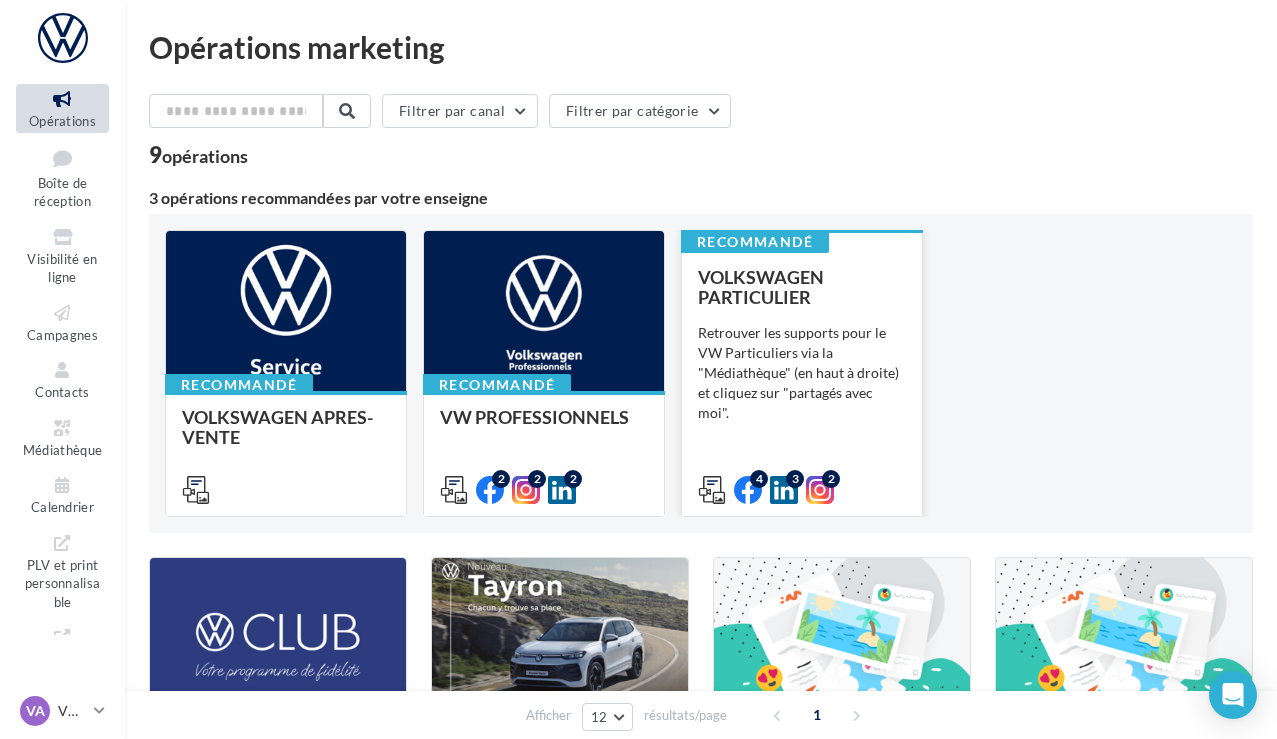 click on "VOLKSWAGEN PARTICULIER        Retrouver les supports pour le VW Particuliers via la "Médiathèque" (en haut à droite) et cliquez sur "partagés avec moi"." at bounding box center (802, 382) 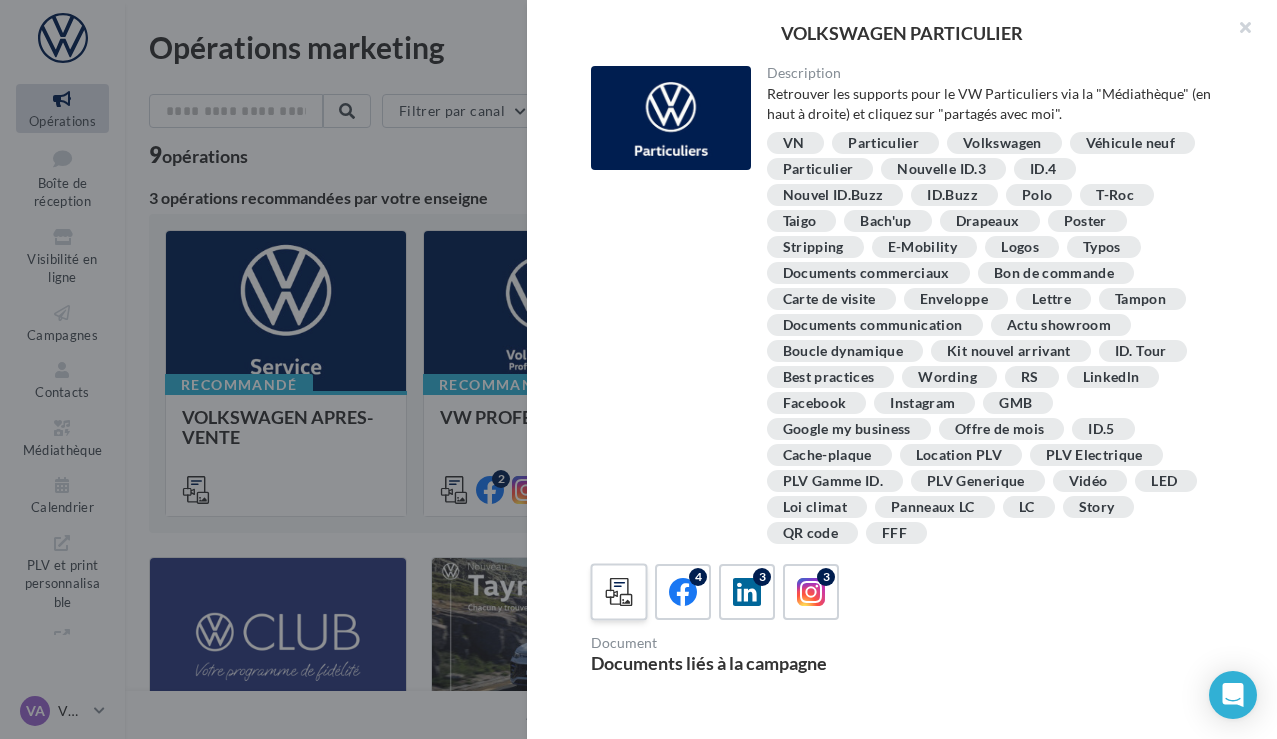 click at bounding box center [619, 592] 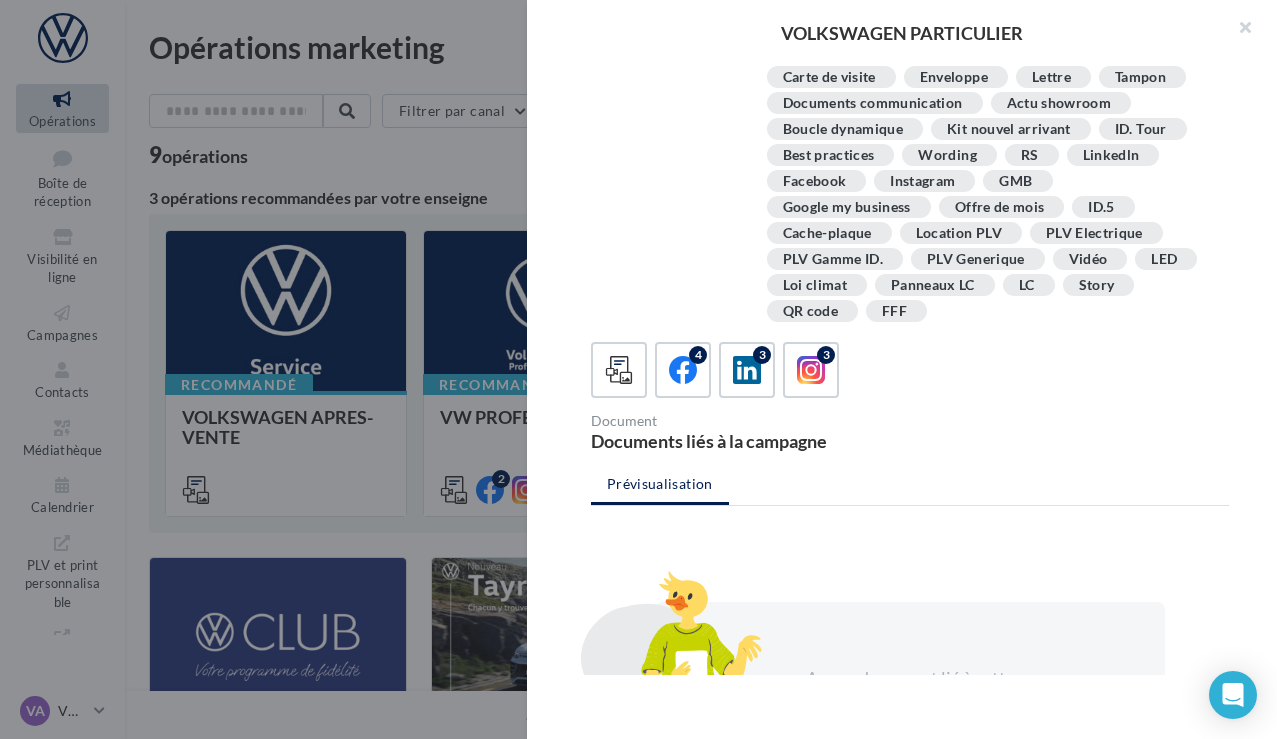 scroll, scrollTop: 218, scrollLeft: 0, axis: vertical 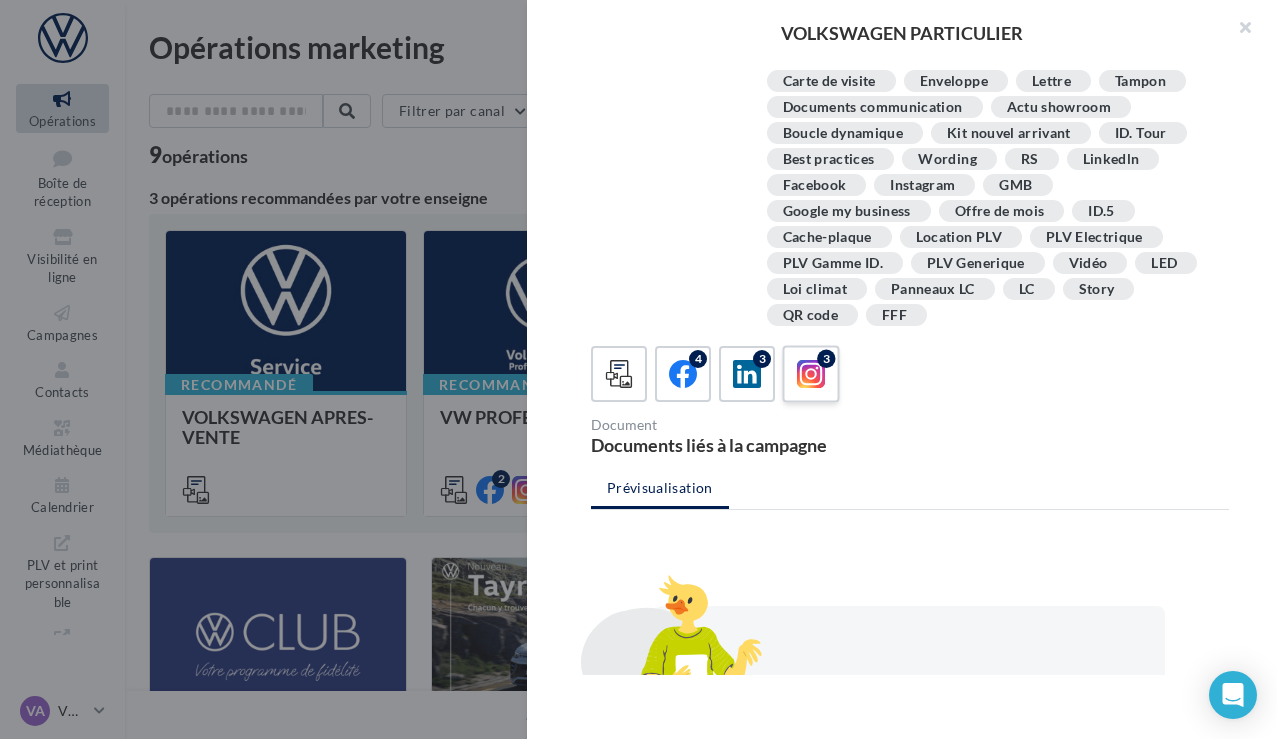 click at bounding box center (811, 374) 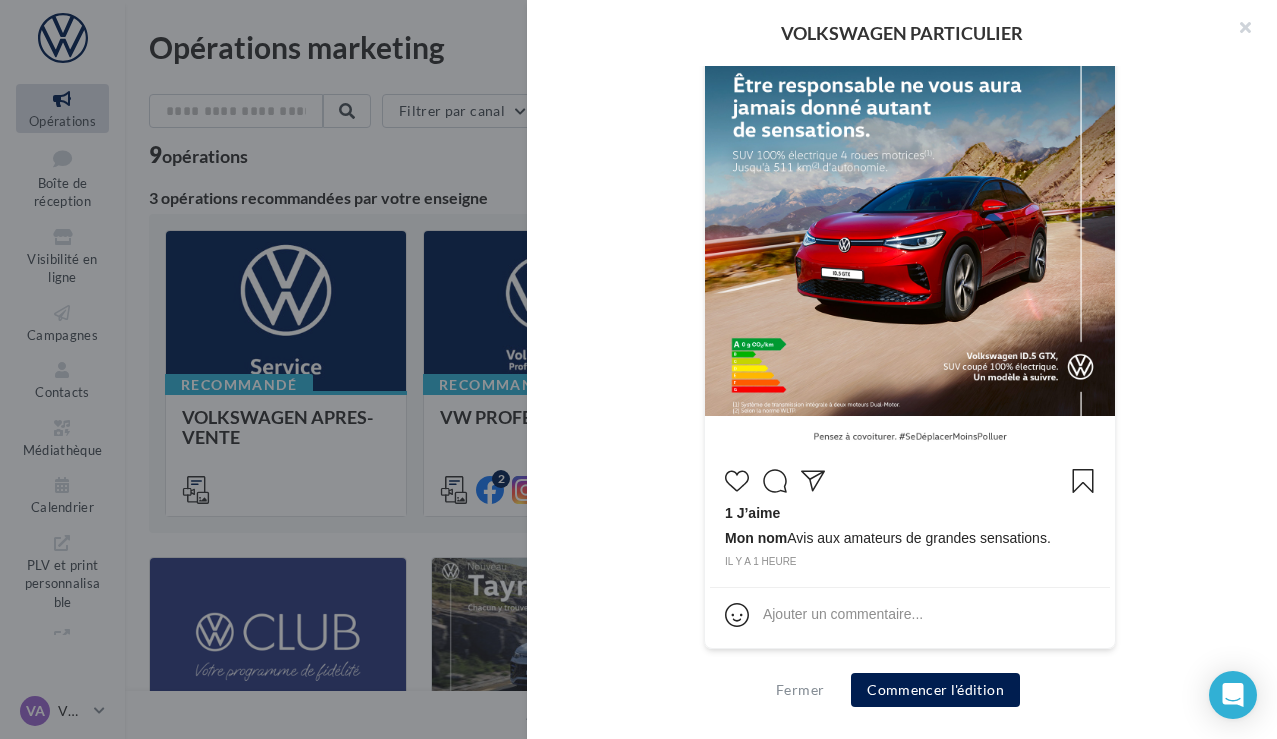 scroll, scrollTop: 840, scrollLeft: 0, axis: vertical 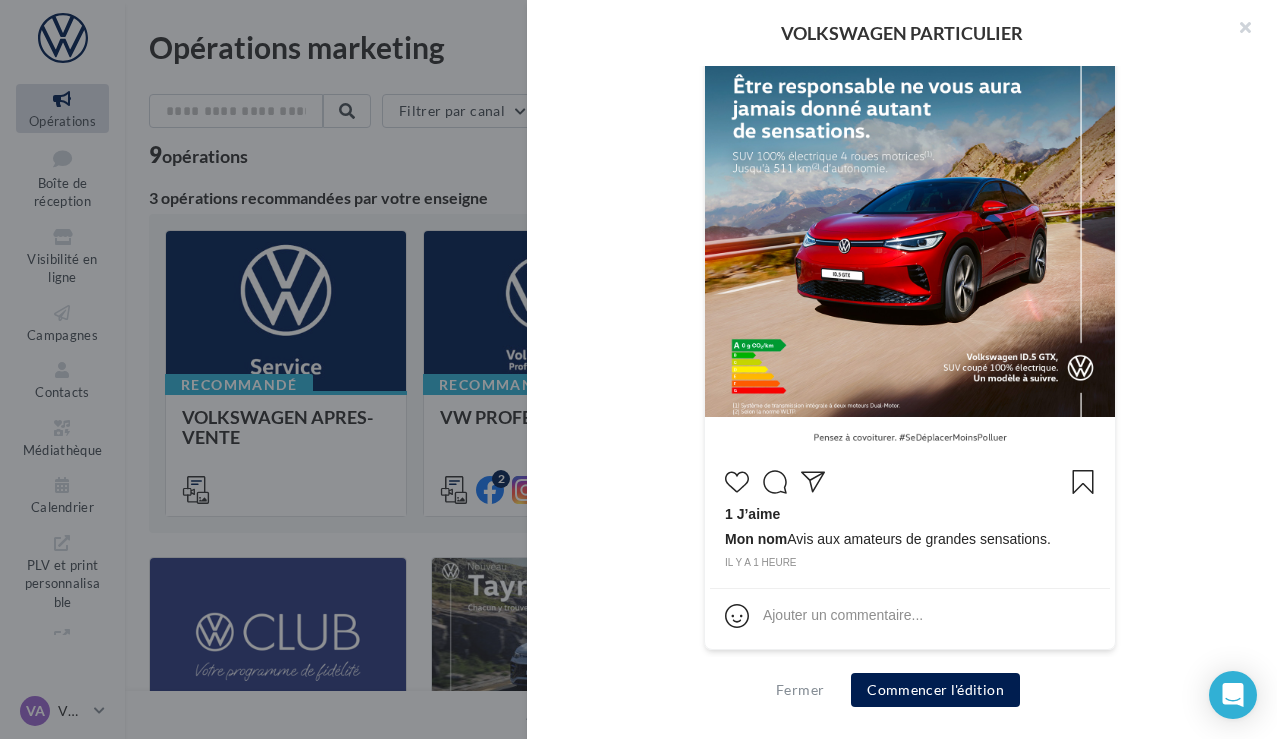 drag, startPoint x: 854, startPoint y: 294, endPoint x: 1128, endPoint y: 738, distance: 521.7394 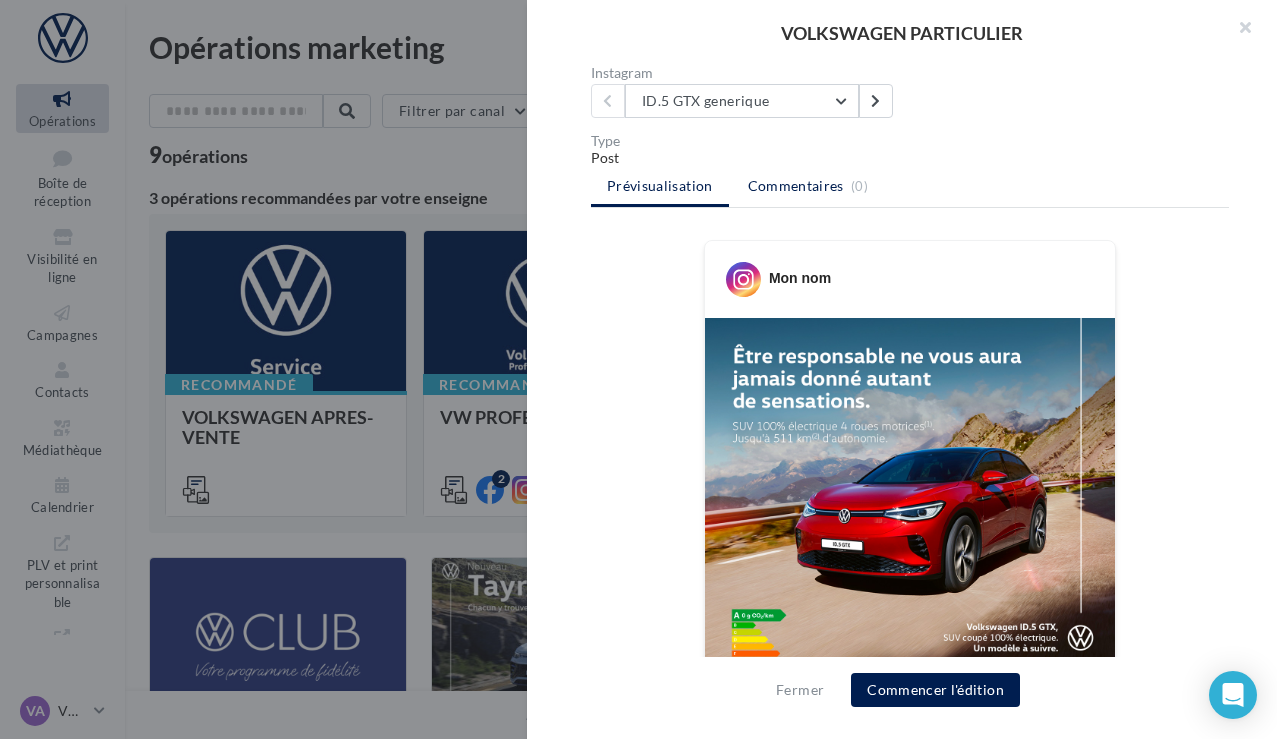 scroll, scrollTop: 548, scrollLeft: 0, axis: vertical 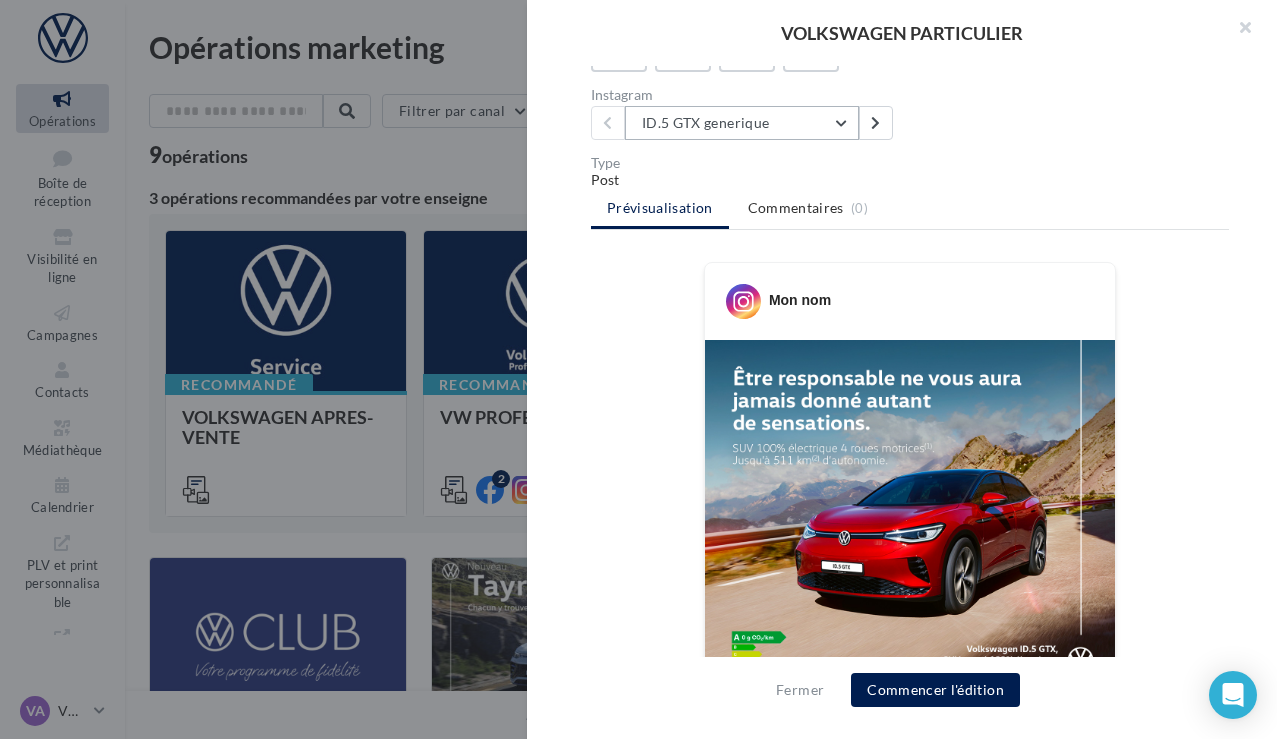 click on "ID.5 GTX generique" at bounding box center [742, 123] 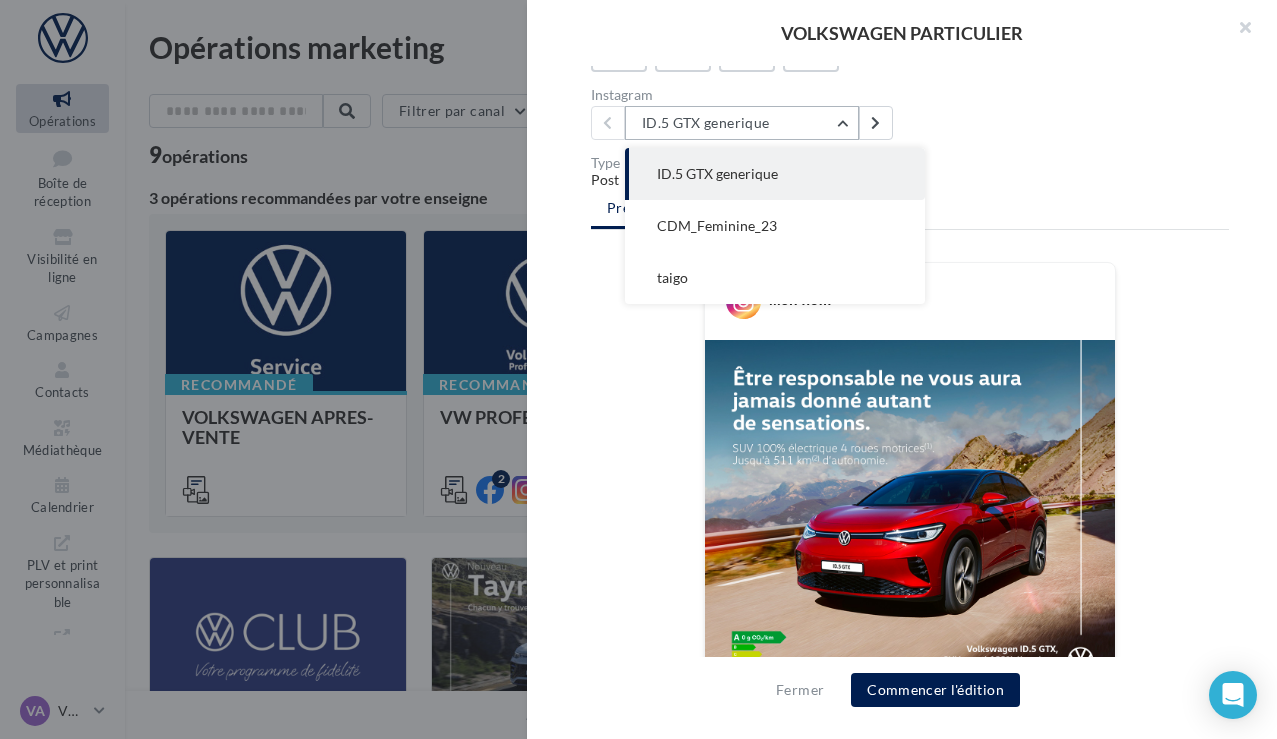 click on "ID.5 GTX generique" at bounding box center [742, 123] 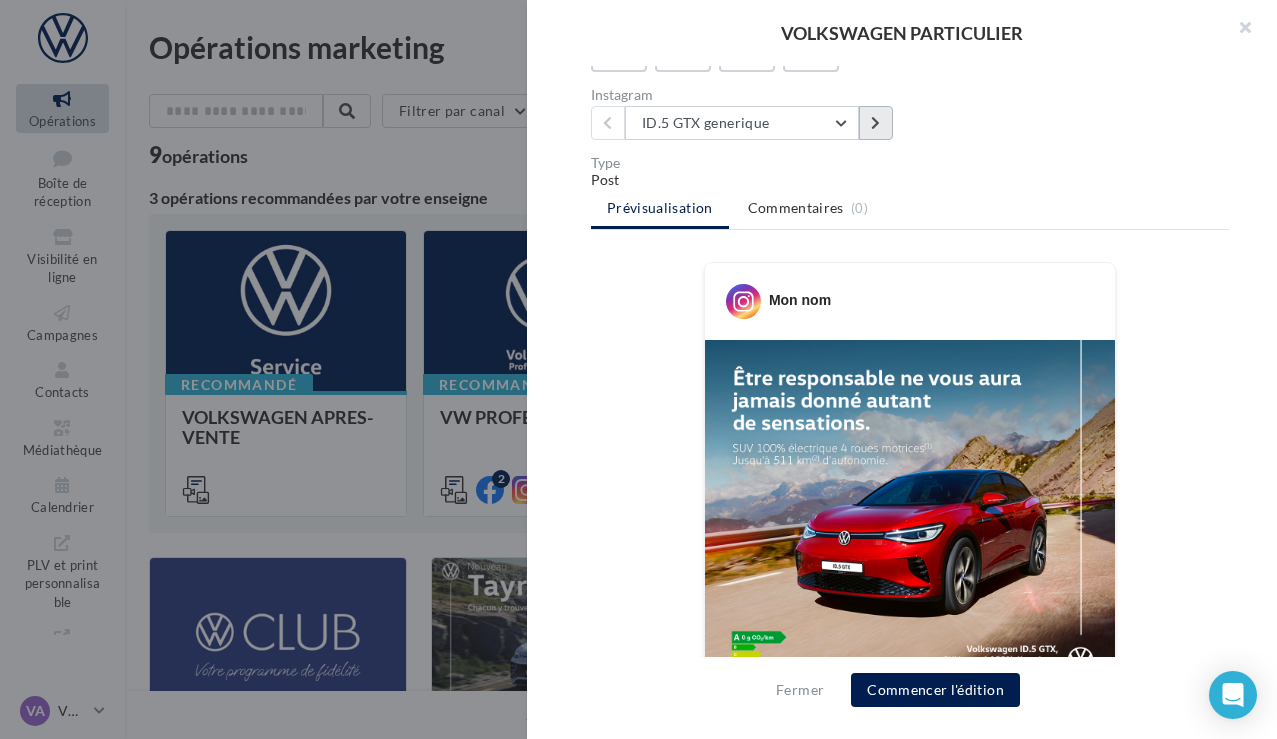 click at bounding box center (876, 123) 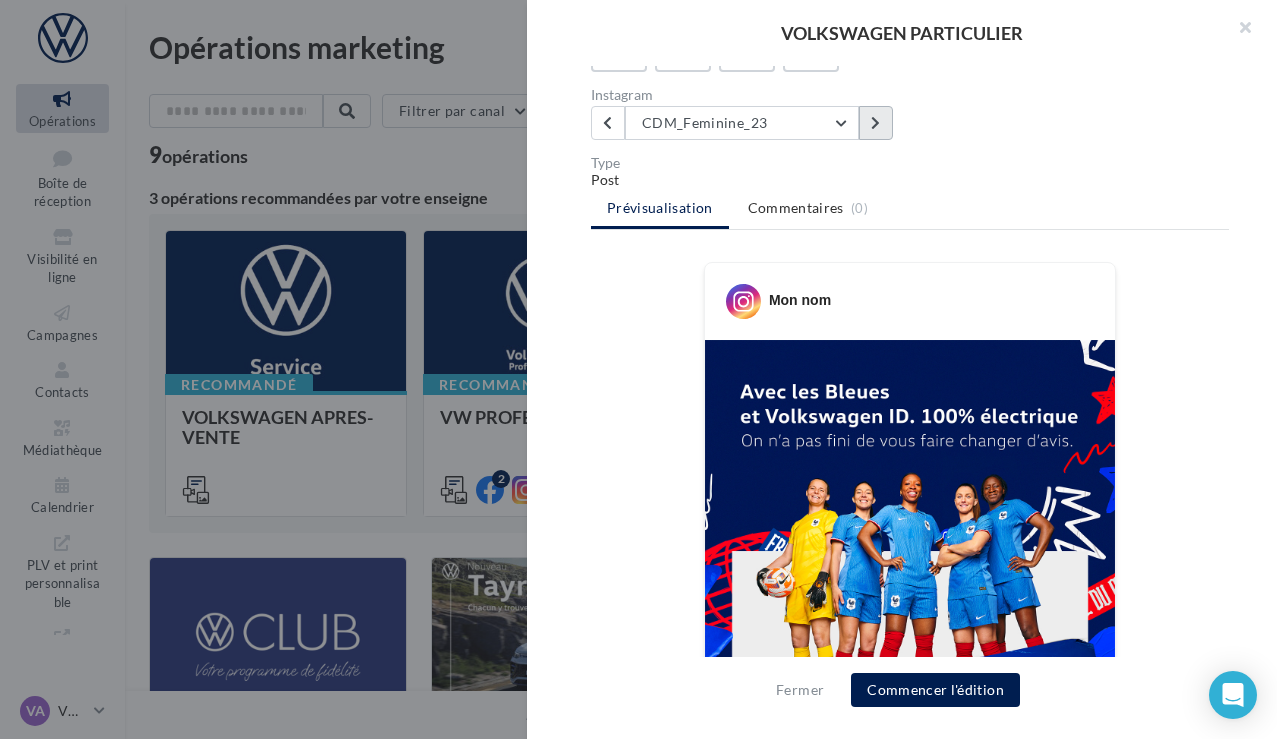 click at bounding box center (876, 123) 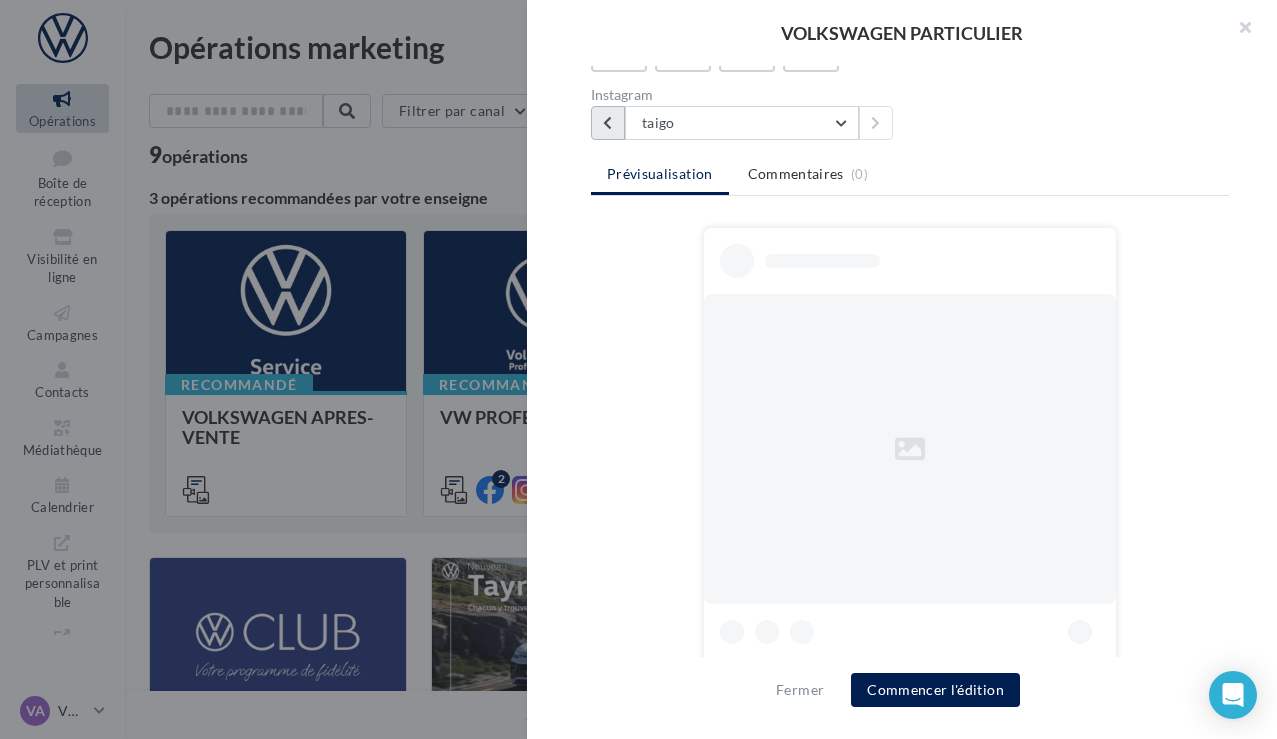 click at bounding box center (607, 123) 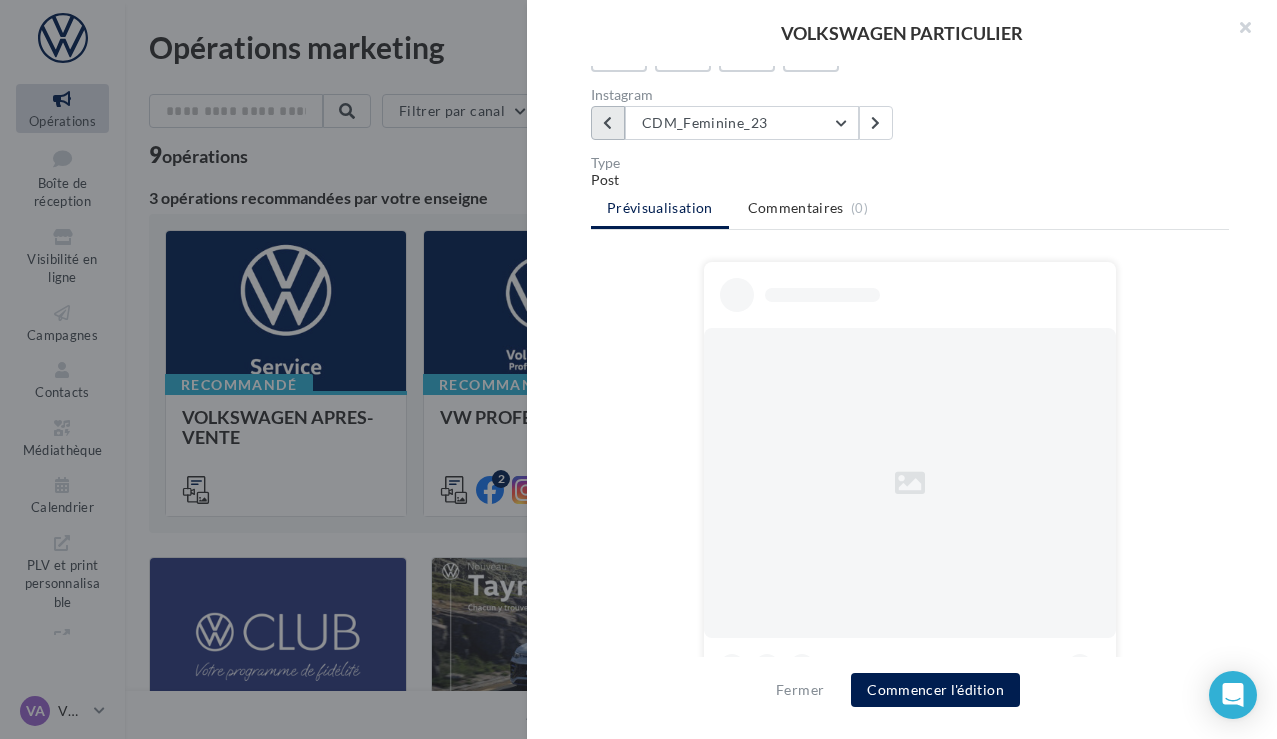 click at bounding box center (607, 123) 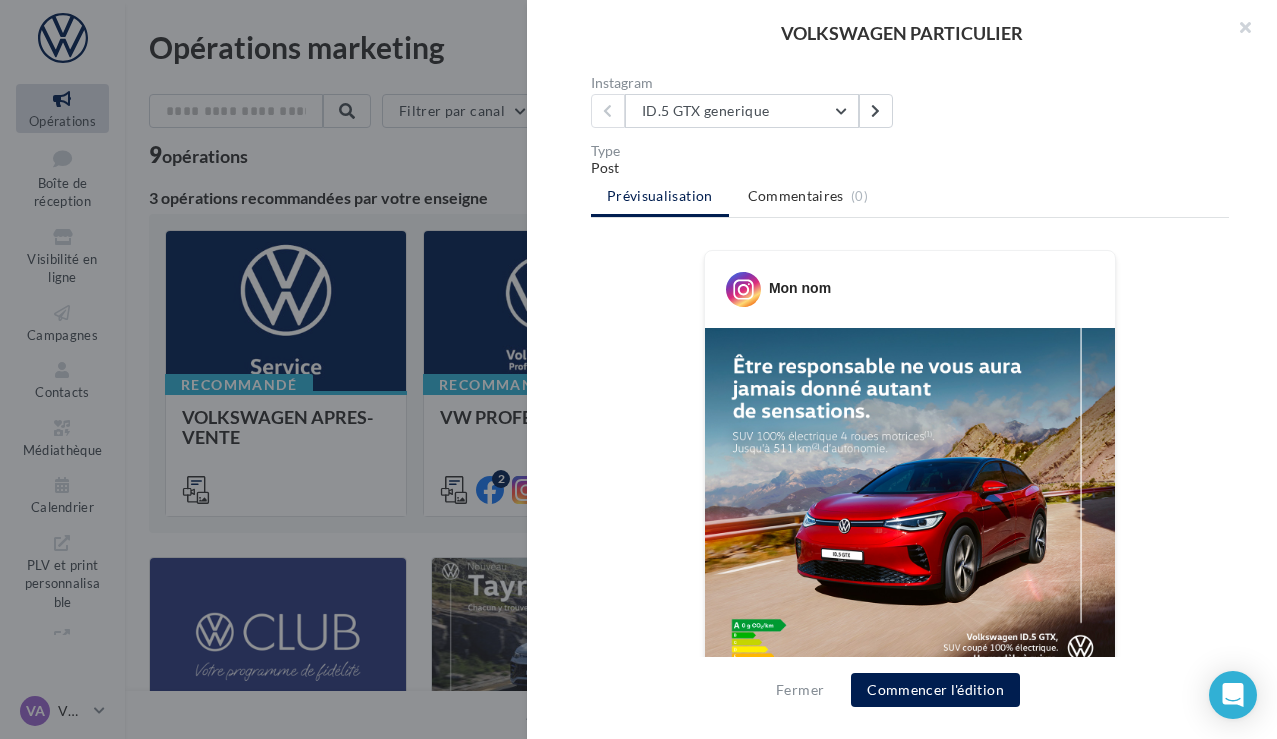 scroll, scrollTop: 561, scrollLeft: 0, axis: vertical 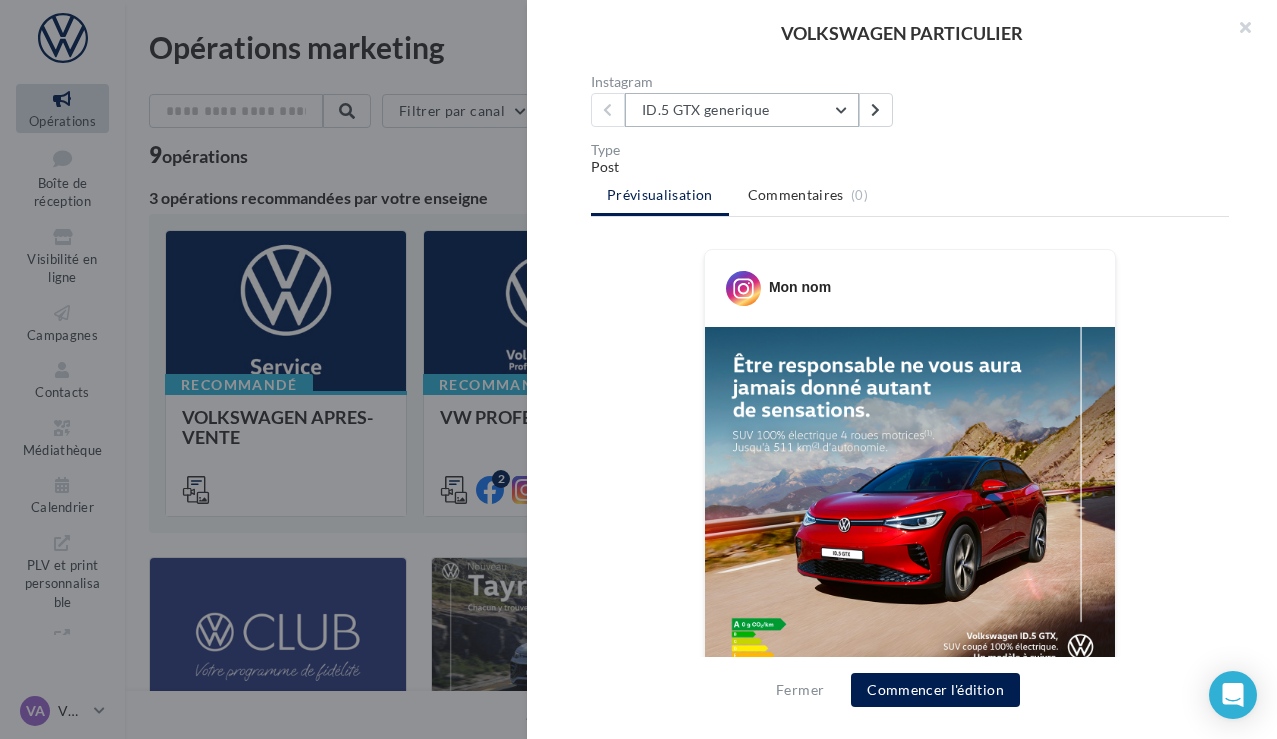 click on "ID.5 GTX generique" at bounding box center (742, 110) 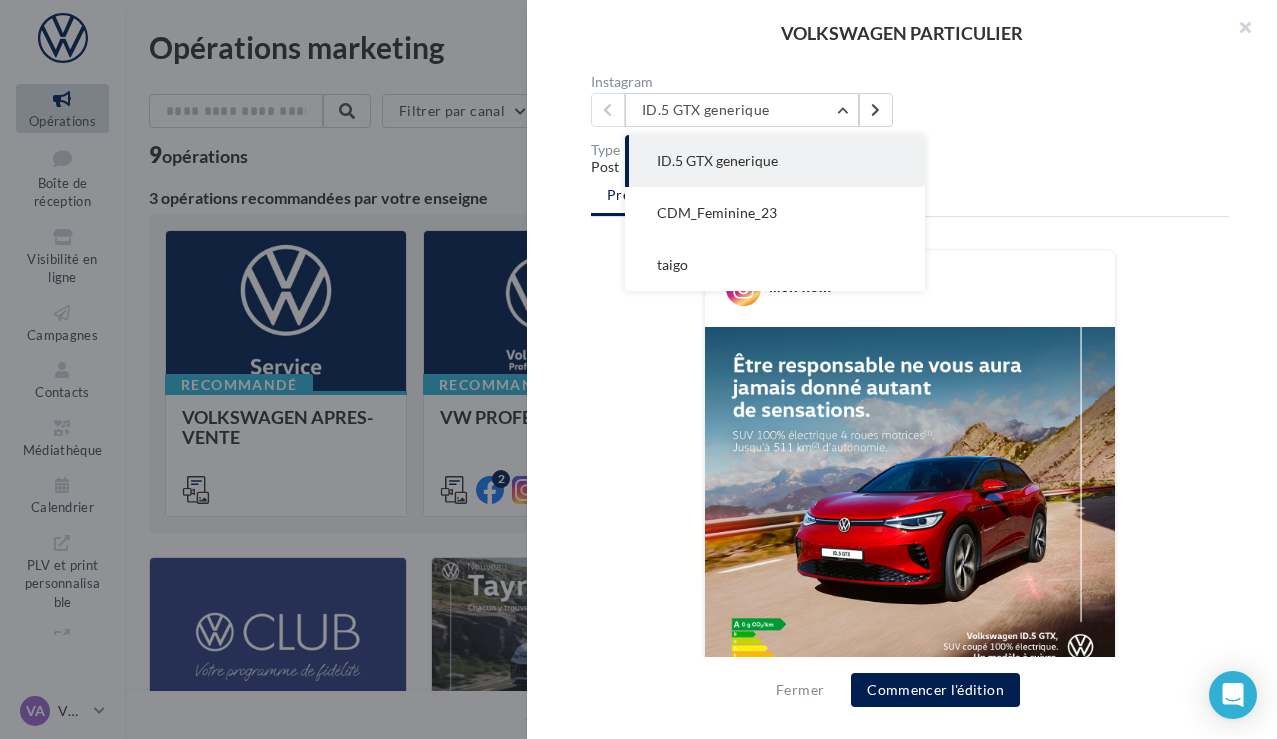 click on "Description
Retrouver les supports pour le VW Particuliers via la "Médiathèque" (en haut à droite) et cliquez sur "partagés avec moi".
VN
Particulier
Volkswagen
Véhicule neuf
Particulier
Nouvelle ID.3
ID.4
Nouvel ID.Buzz
ID.Buzz
Polo
T-Roc
Taigo
Bach'up
Drapeaux
Poster
Stripping
E-Mobility
Logos" at bounding box center [910, 370] 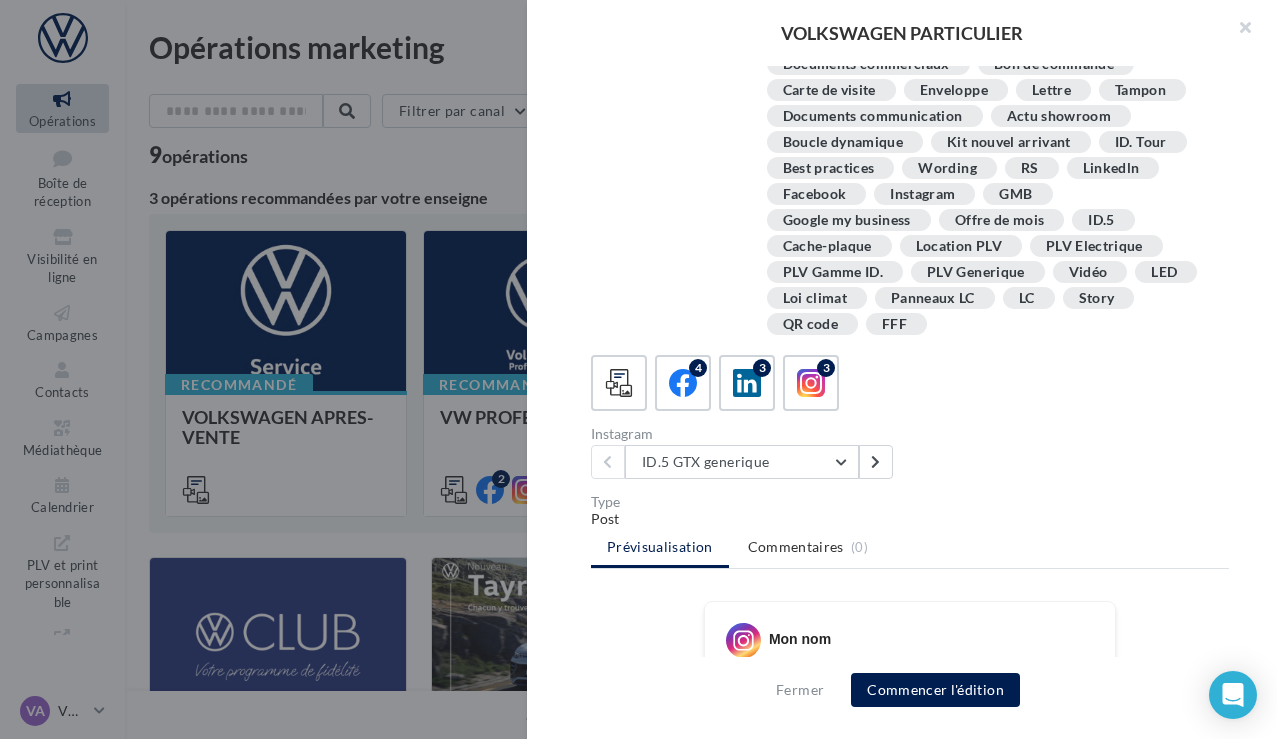 scroll, scrollTop: 207, scrollLeft: 0, axis: vertical 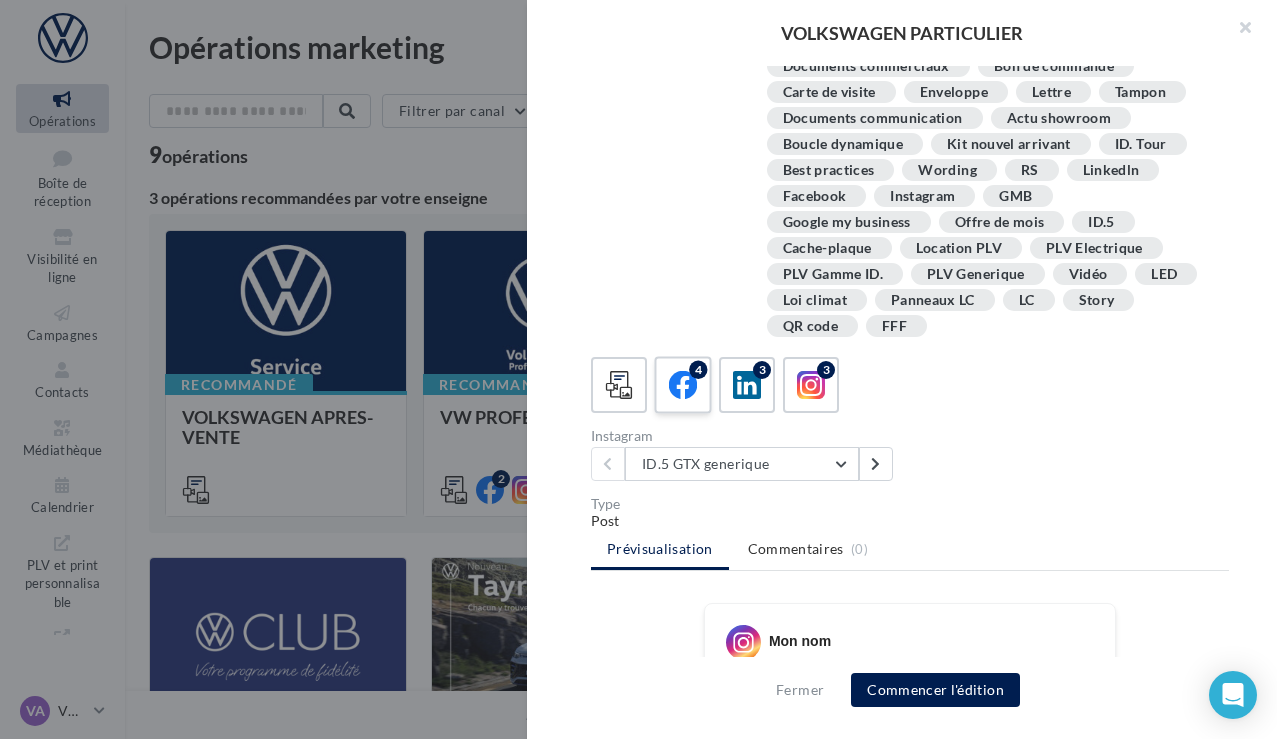 click at bounding box center (683, 385) 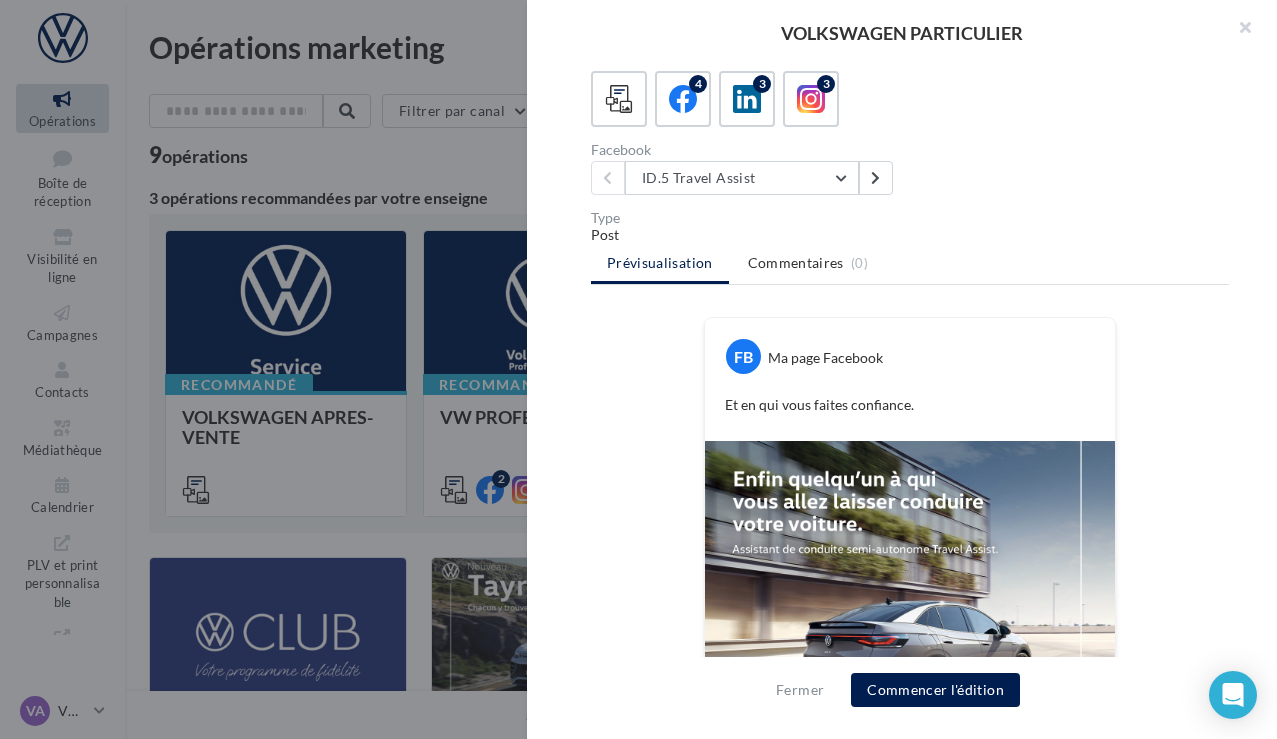 scroll, scrollTop: 485, scrollLeft: 0, axis: vertical 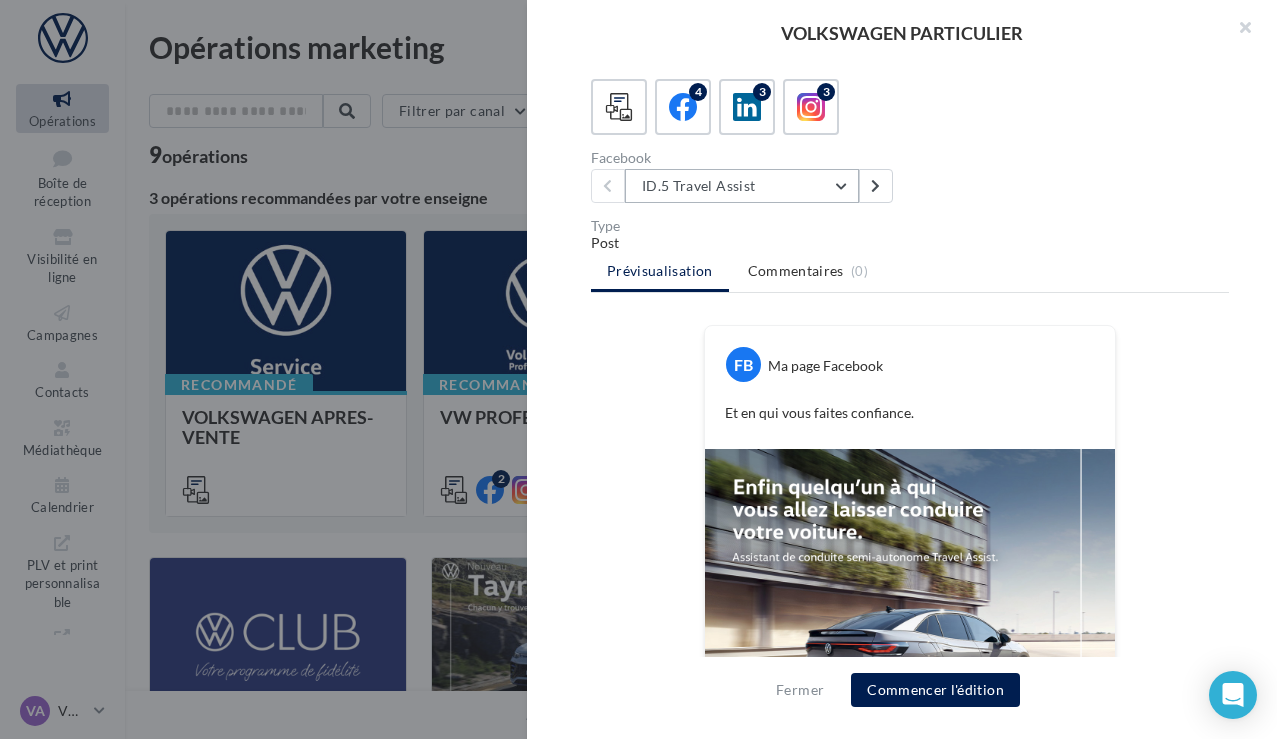 click on "ID.5 Travel Assist" at bounding box center [742, 186] 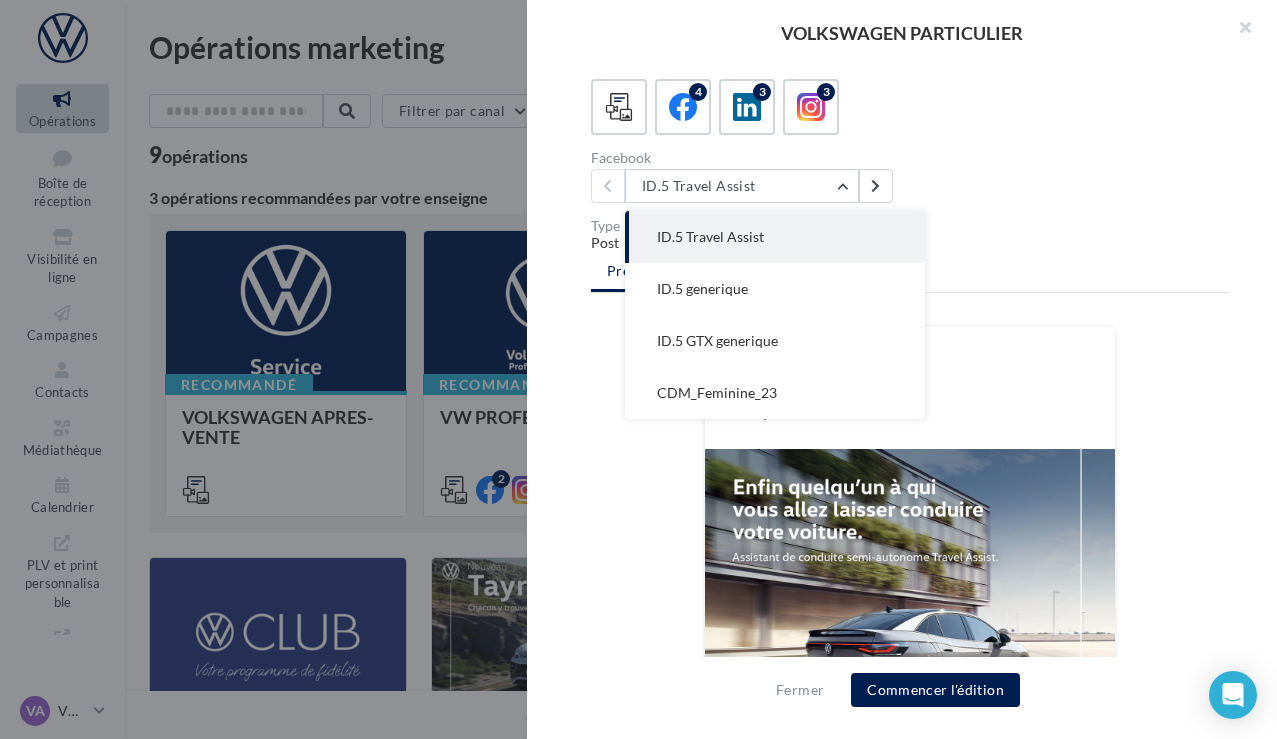 click on "Type" at bounding box center (910, 226) 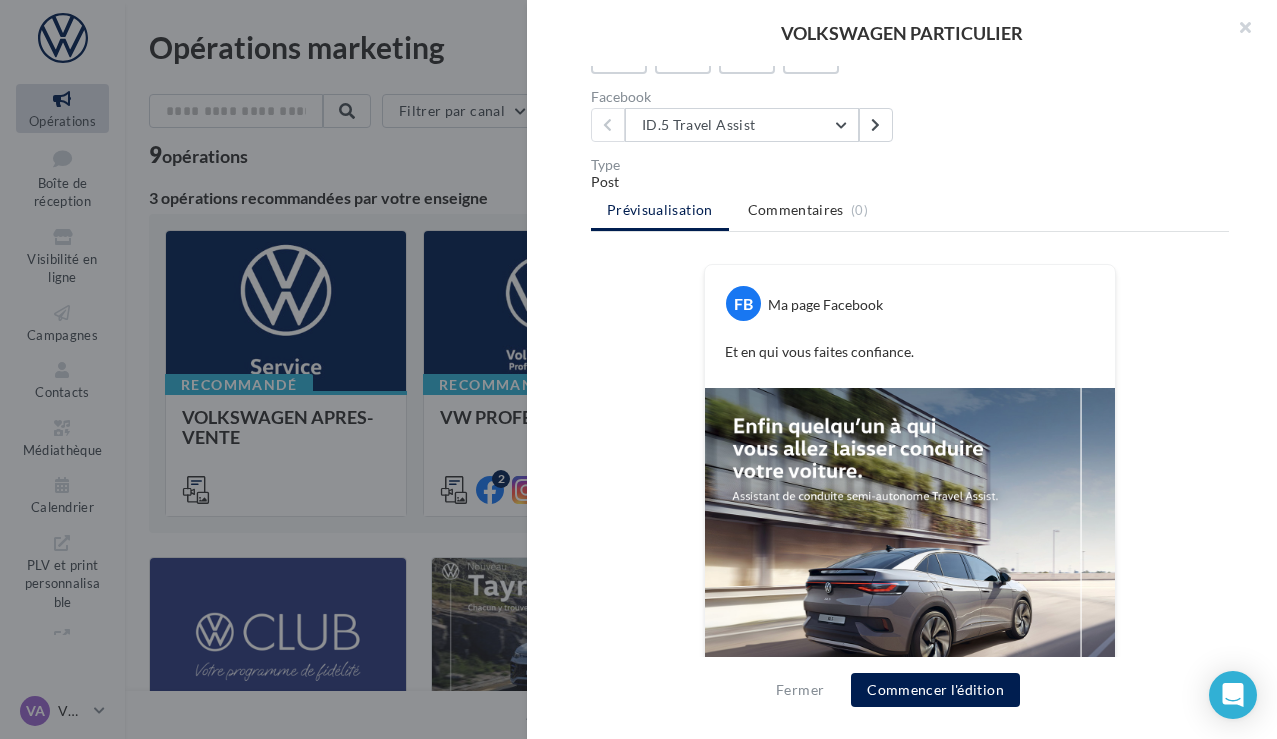 scroll, scrollTop: 545, scrollLeft: 0, axis: vertical 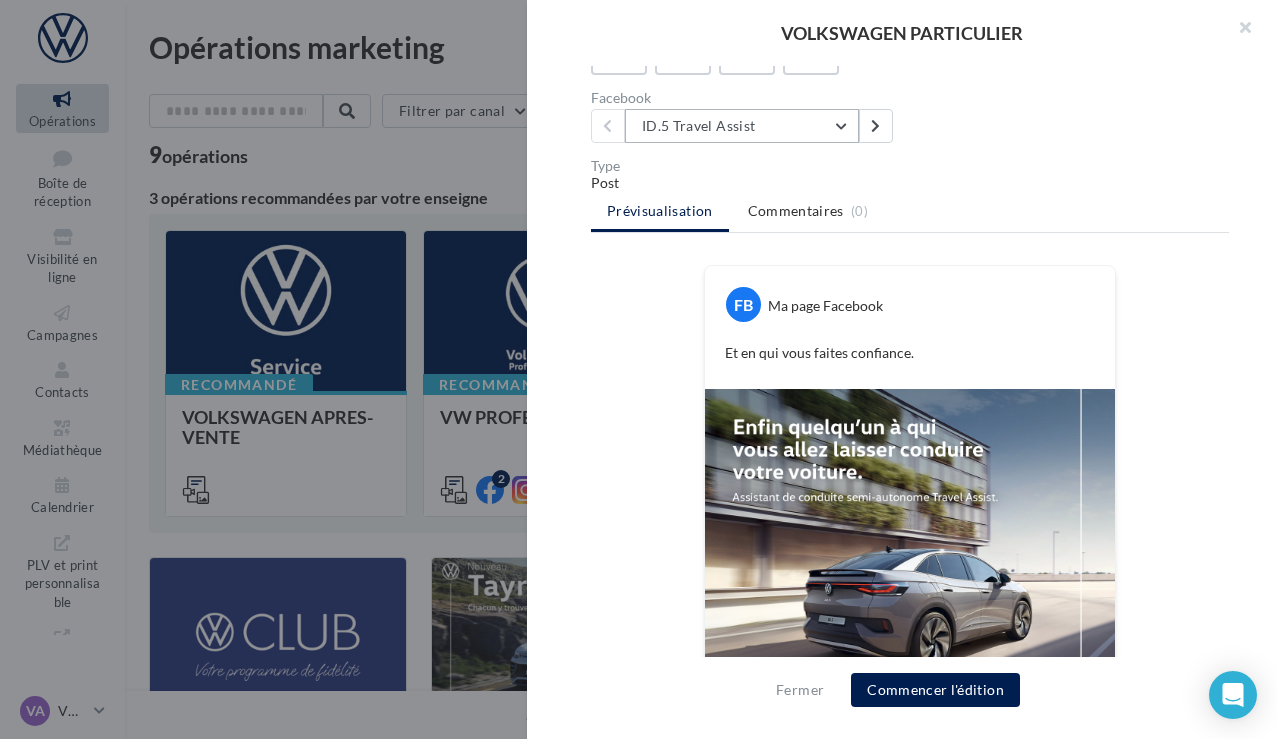 click on "ID.5 Travel Assist" at bounding box center [742, 126] 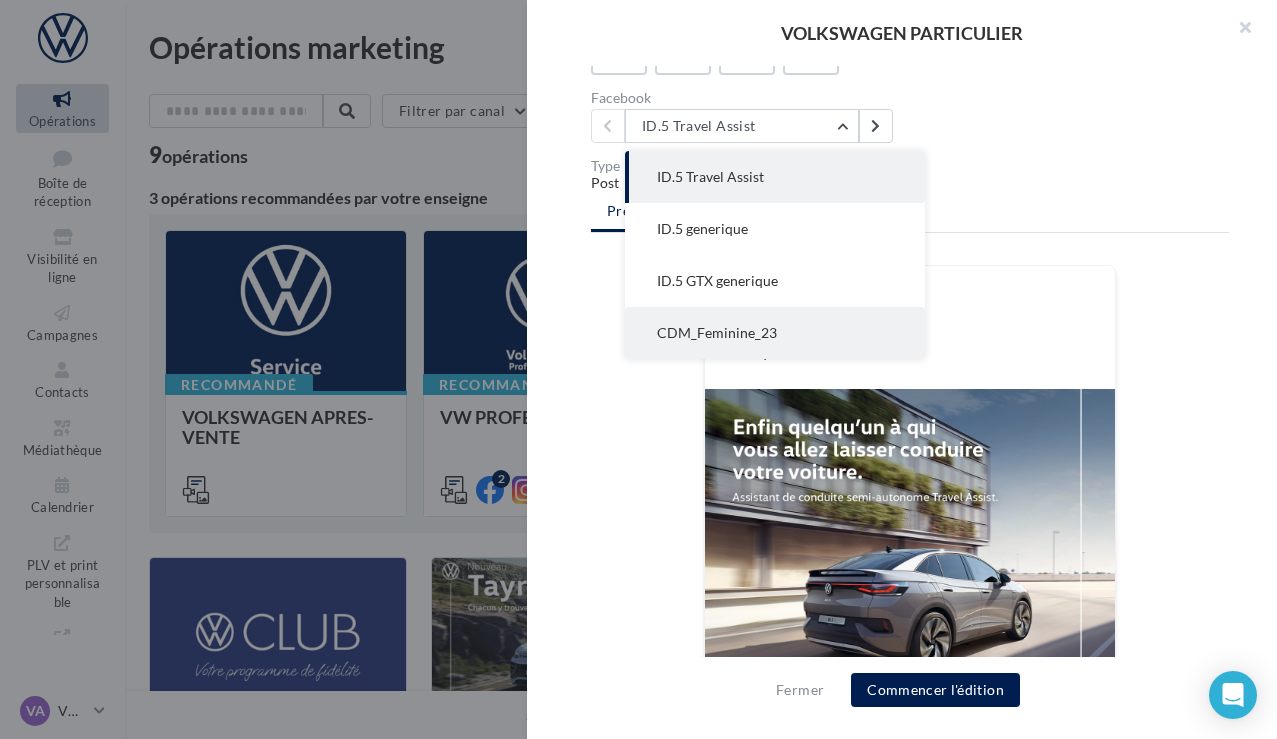 click on "CDM_Feminine_23" at bounding box center (717, 332) 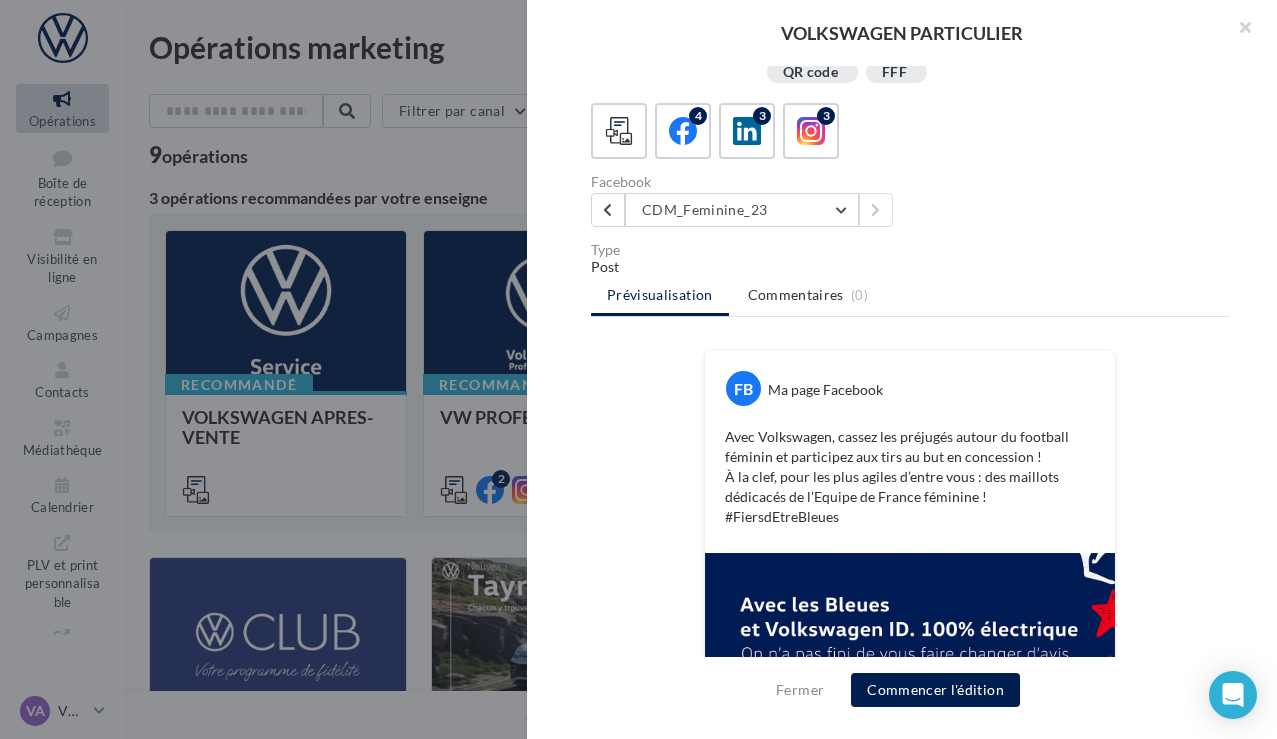 scroll, scrollTop: 446, scrollLeft: 0, axis: vertical 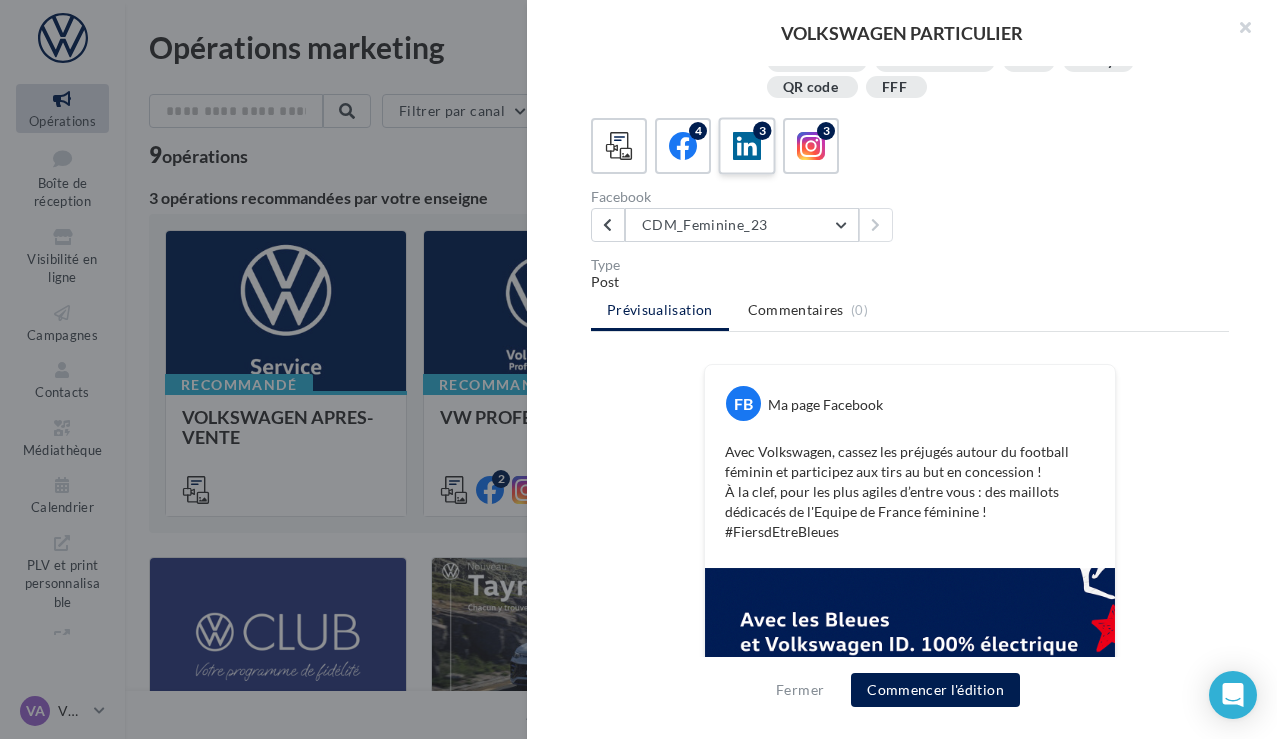 click at bounding box center [747, 146] 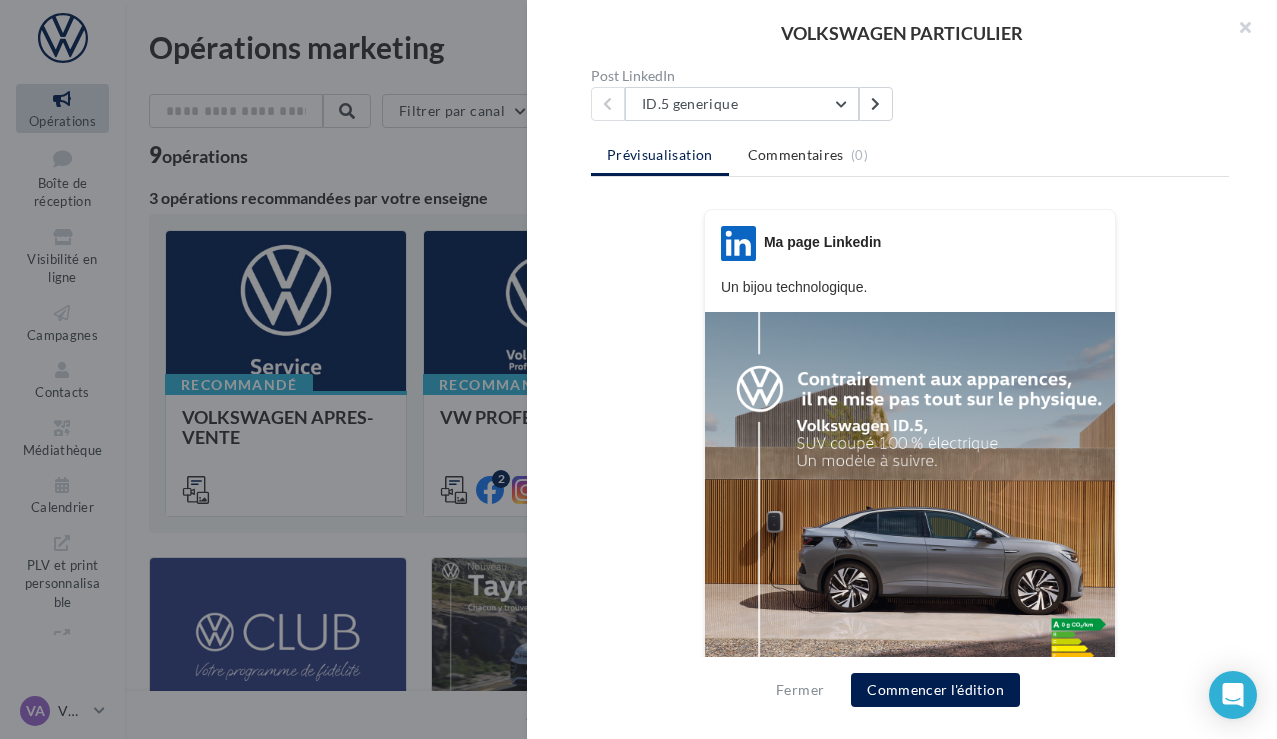 scroll, scrollTop: 563, scrollLeft: 0, axis: vertical 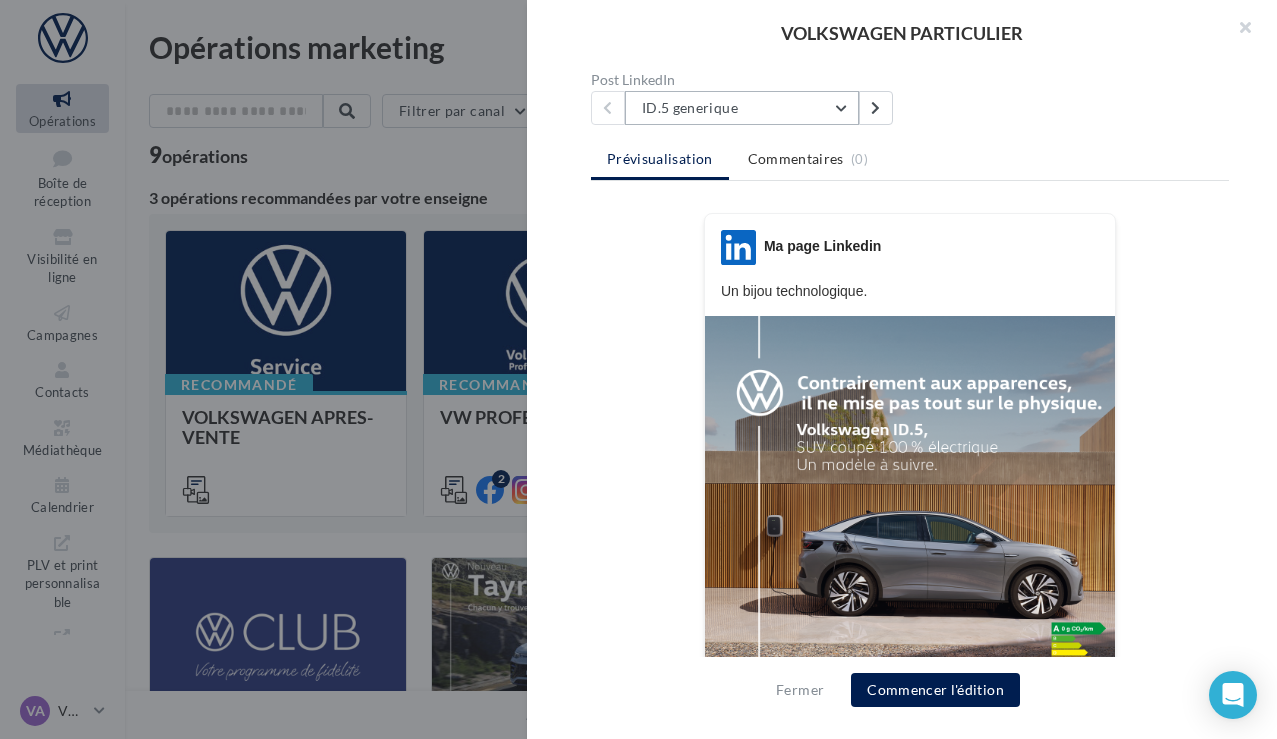 click on "ID.5 generique" at bounding box center (742, 108) 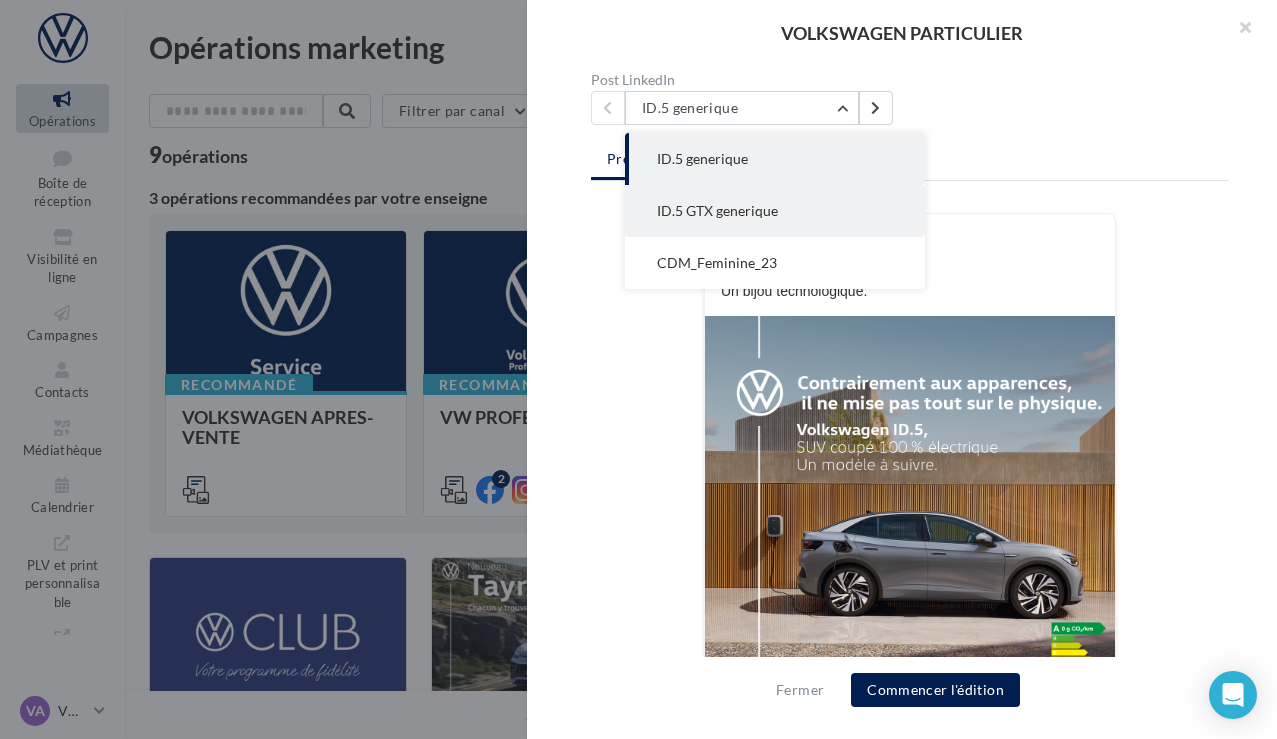click on "ID.5 GTX generique" at bounding box center [775, 211] 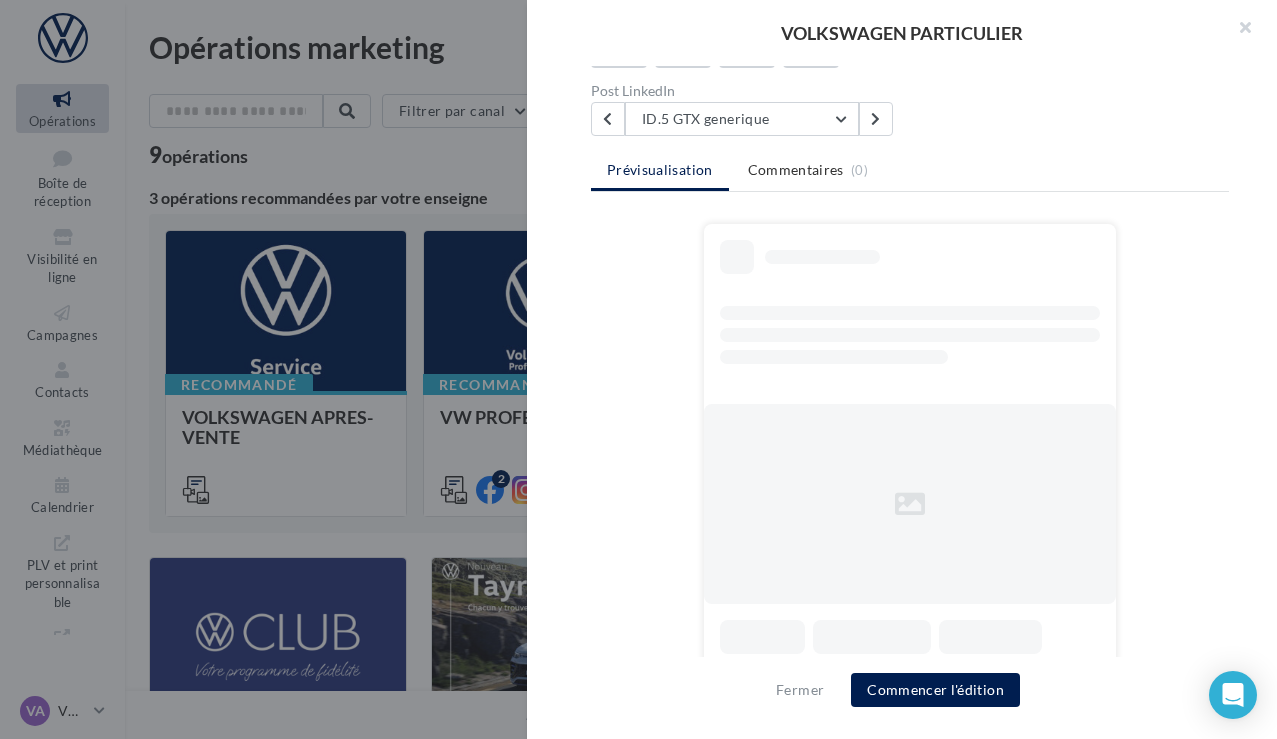 scroll, scrollTop: 552, scrollLeft: 0, axis: vertical 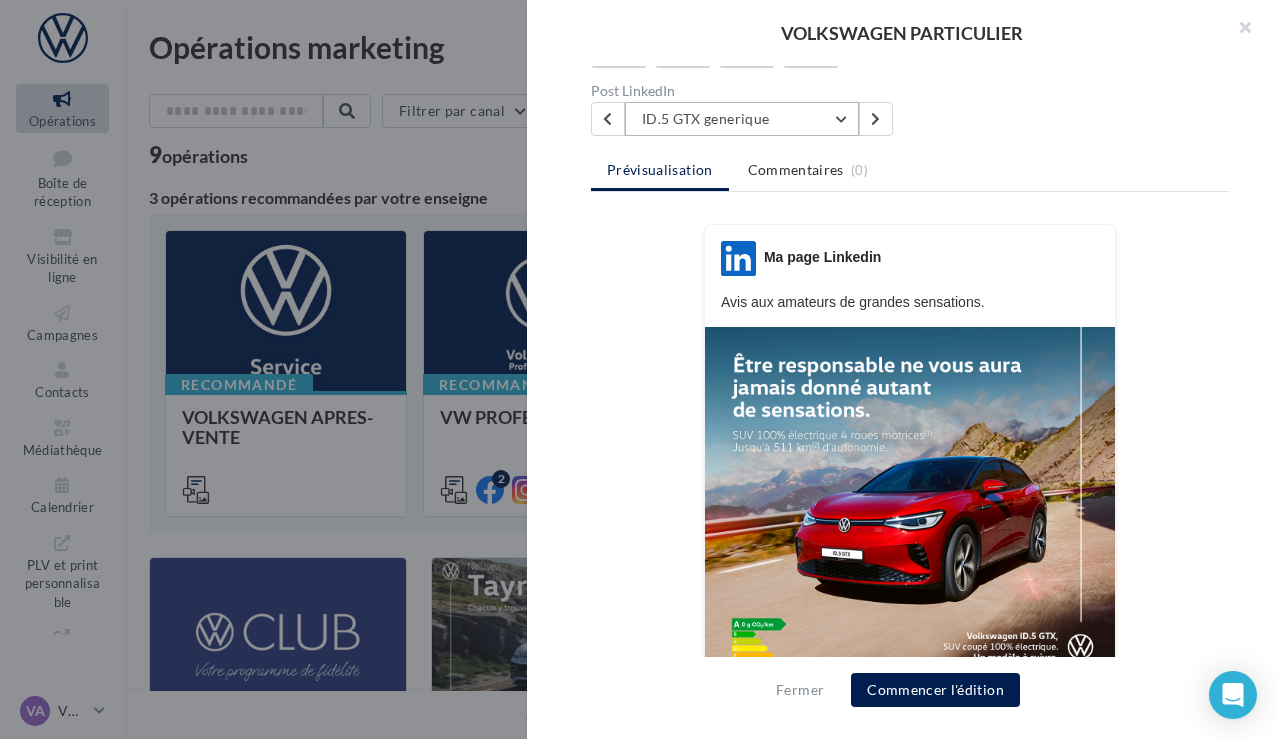 click on "ID.5 GTX generique" at bounding box center (742, 119) 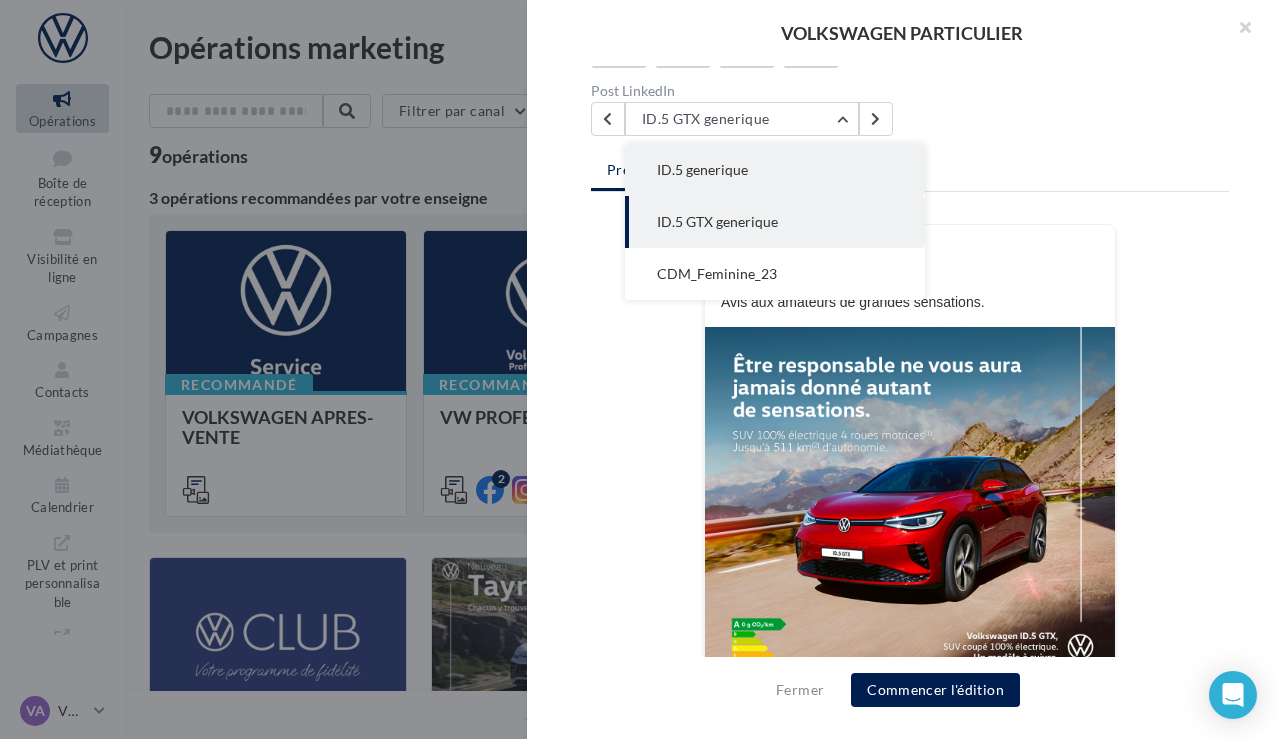 click on "ID.5 generique" at bounding box center [775, 170] 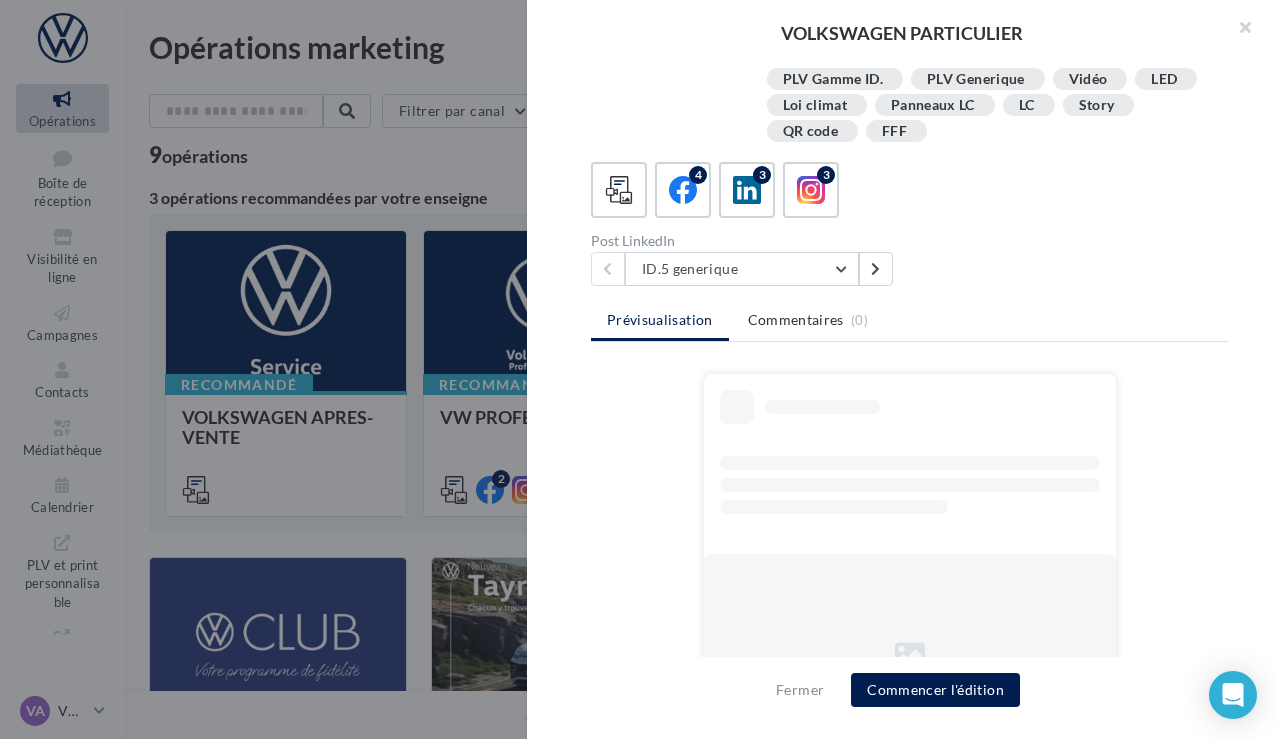 scroll, scrollTop: 373, scrollLeft: 0, axis: vertical 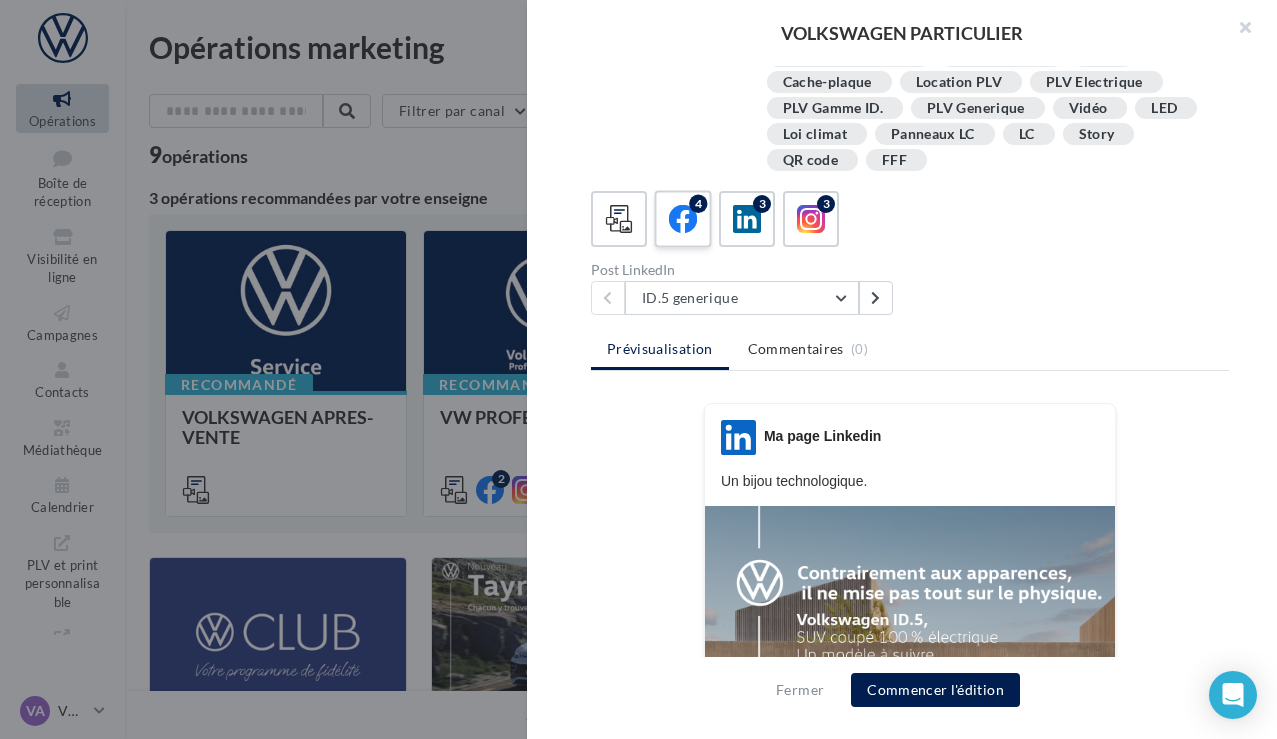 click at bounding box center [683, 219] 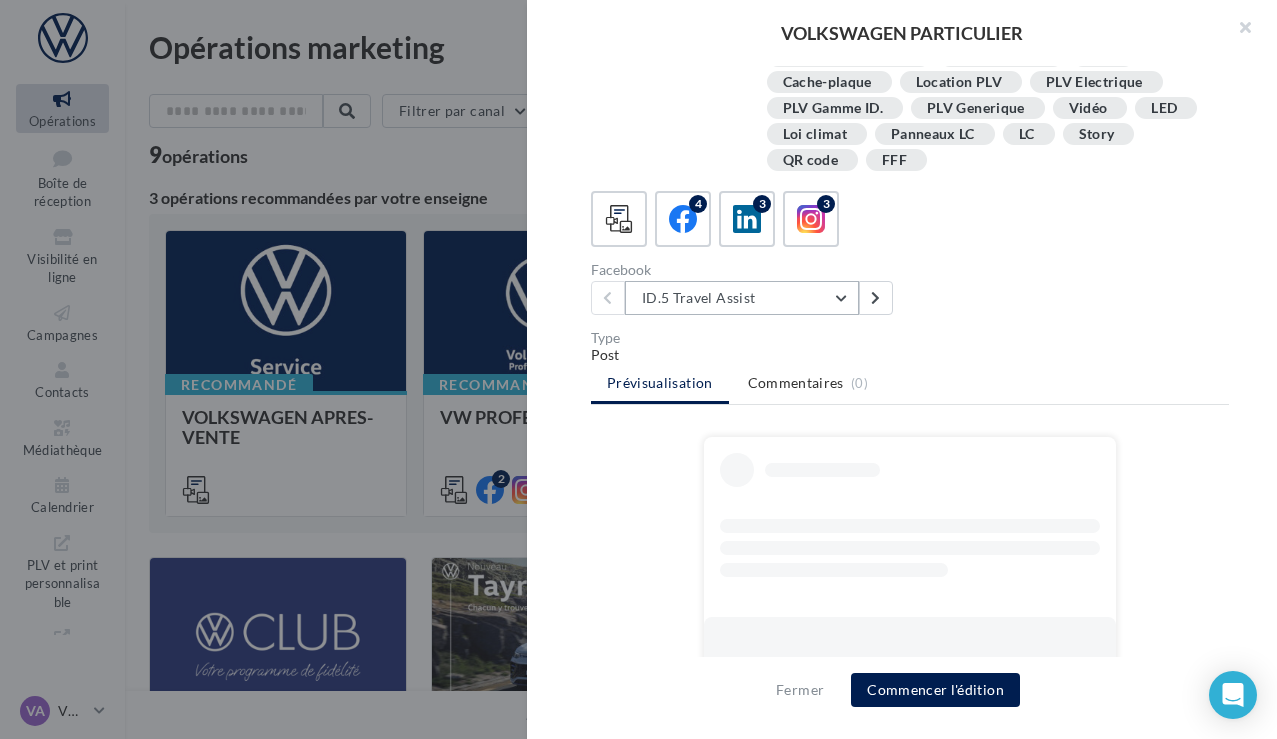 click on "ID.5 Travel Assist" at bounding box center (742, 298) 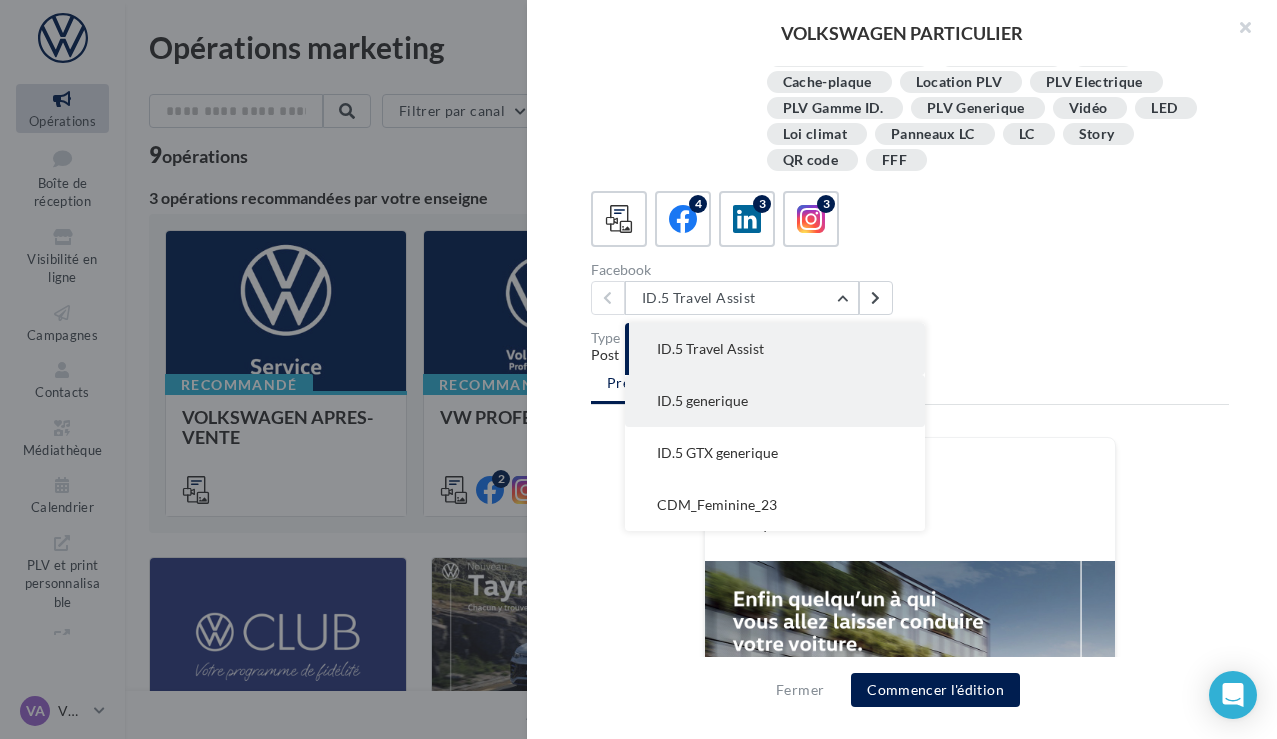 click on "ID.5 generique" at bounding box center (775, 401) 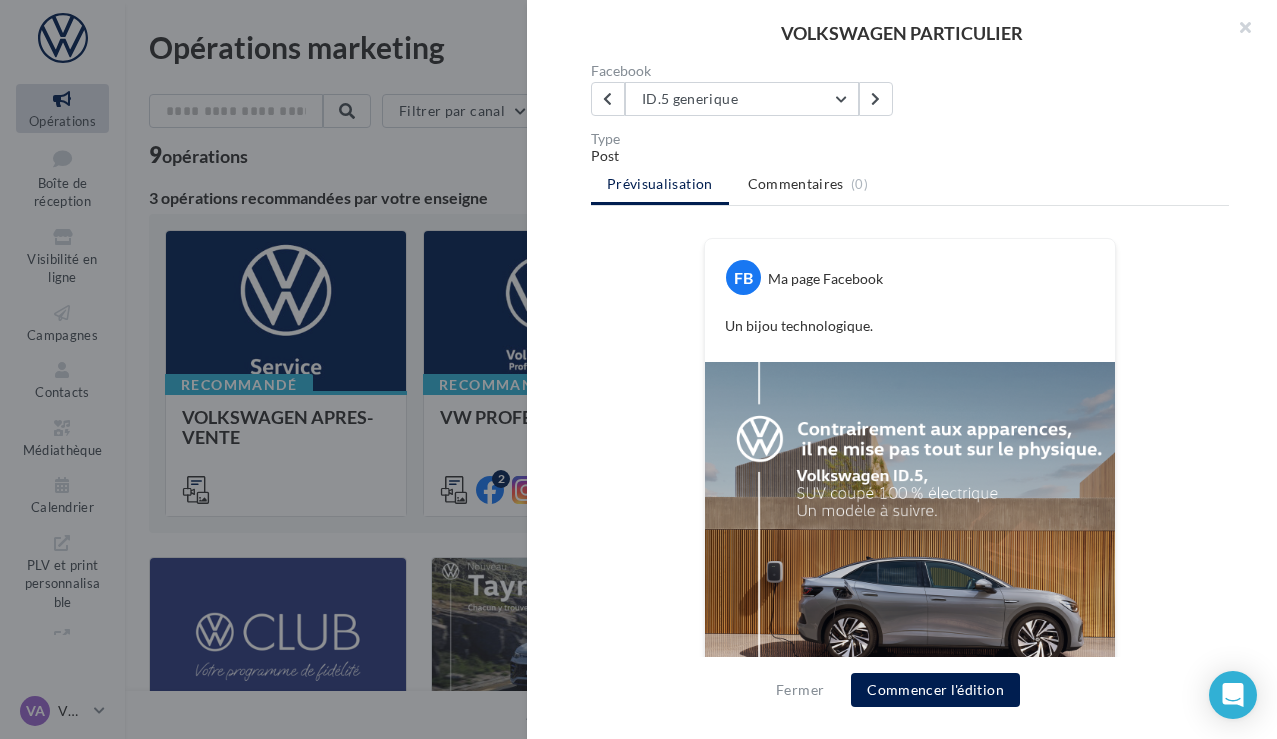 scroll, scrollTop: 507, scrollLeft: 0, axis: vertical 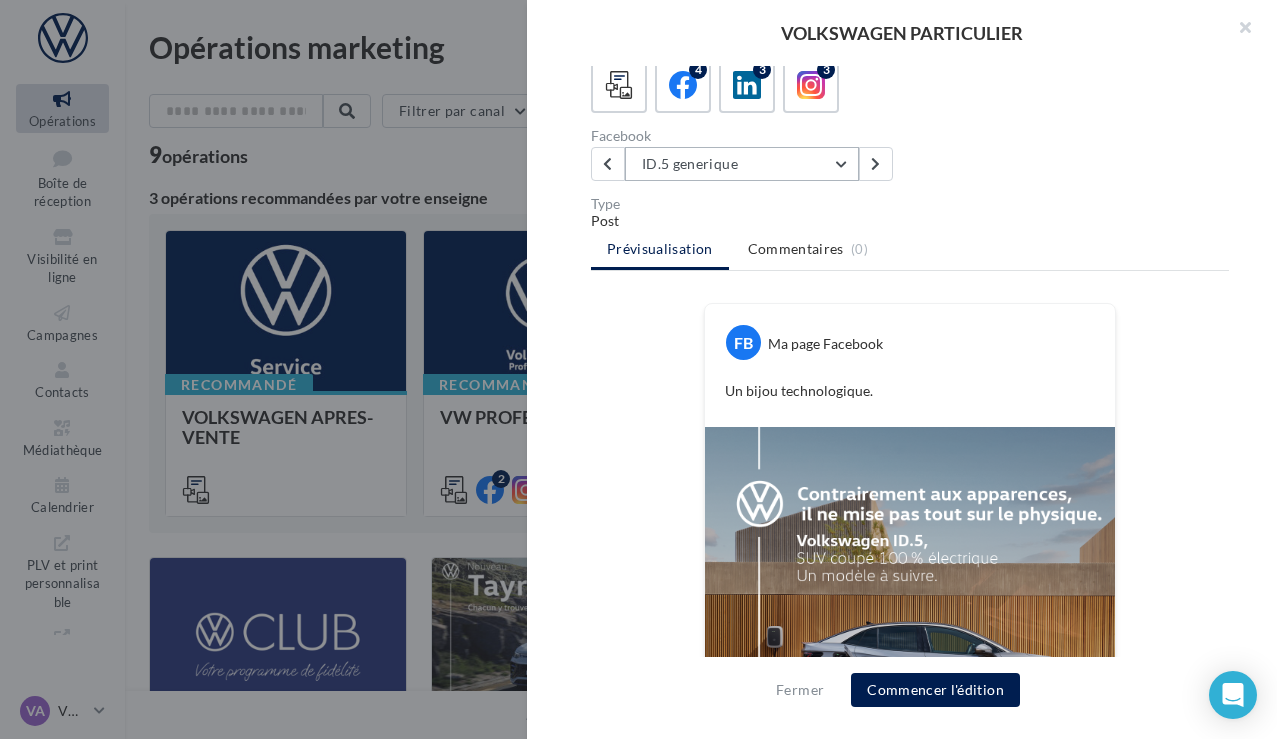 click on "ID.5 generique" at bounding box center (742, 164) 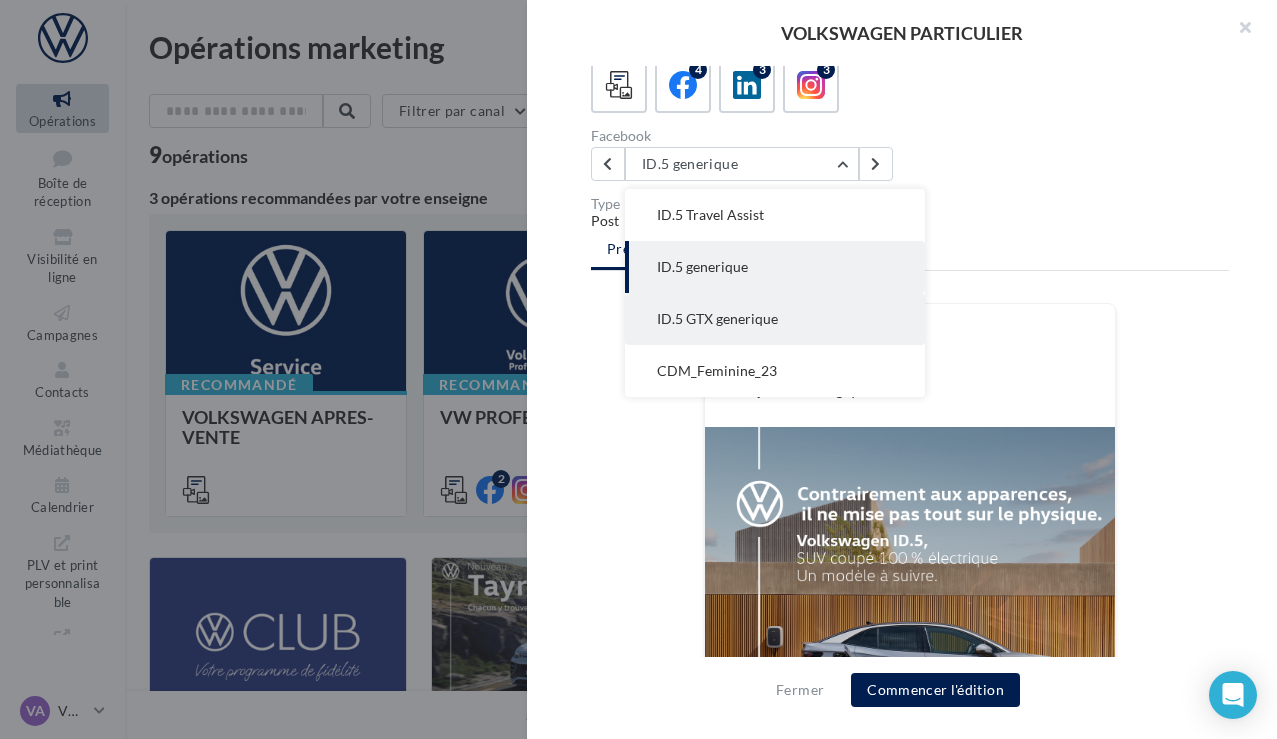 click on "ID.5 GTX generique" at bounding box center [717, 318] 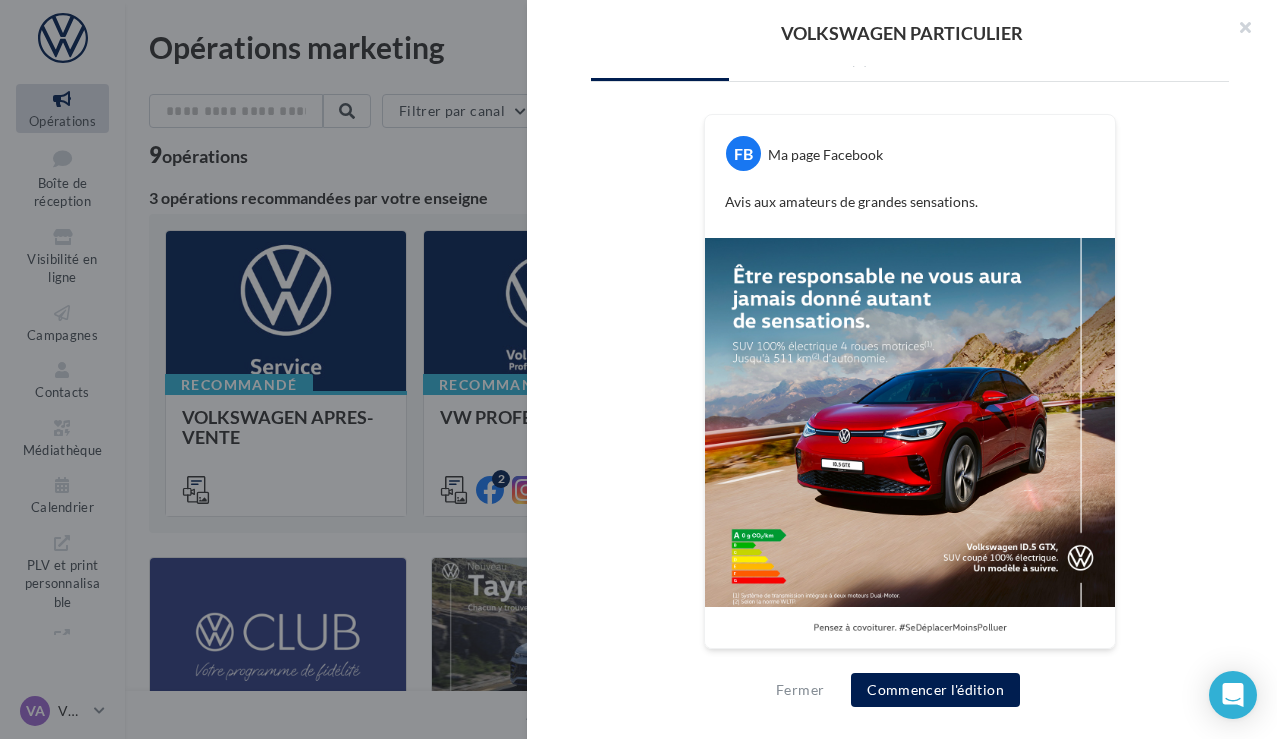scroll, scrollTop: 695, scrollLeft: 0, axis: vertical 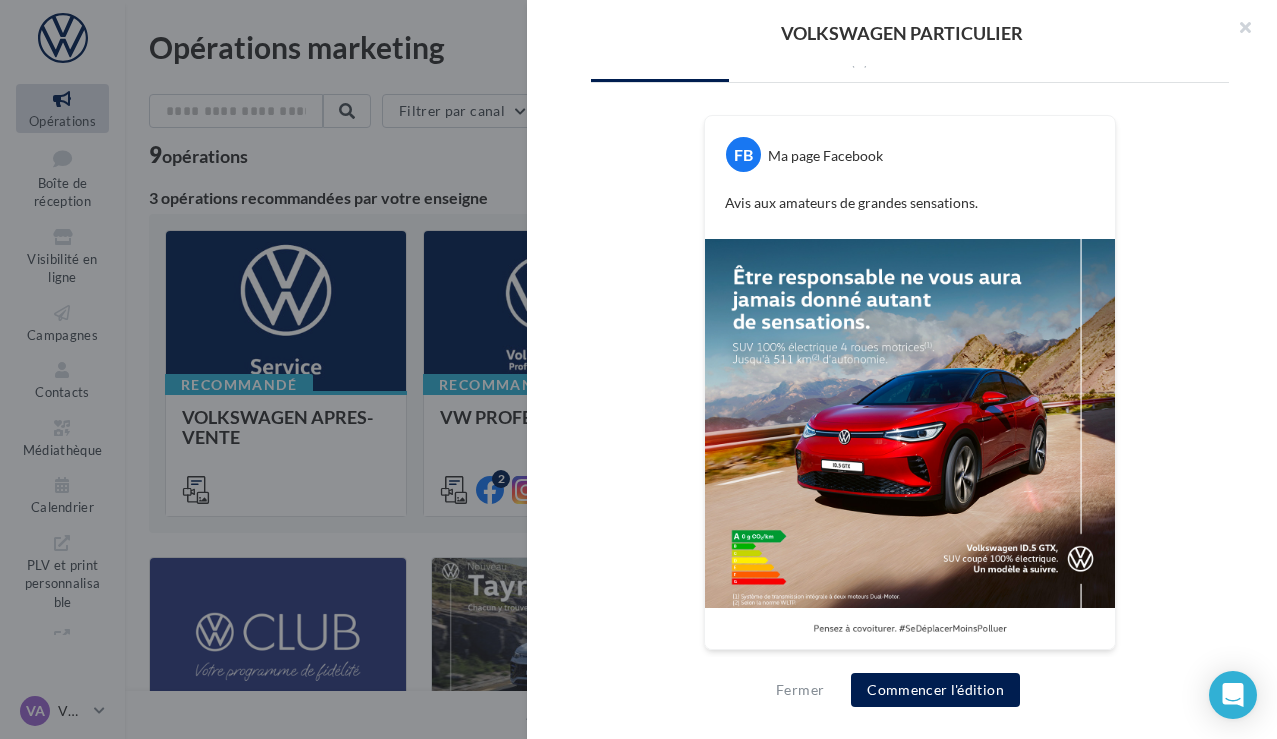 click on "Description
Retrouver les supports pour le VW Particuliers via la "Médiathèque" (en haut à droite) et cliquez sur "partagés avec moi".
VN
Particulier
Volkswagen
Véhicule neuf
Particulier
Nouvelle ID.3
ID.4
Nouvel ID.Buzz
ID.Buzz
Polo
T-Roc
Taigo
Bach'up
Drapeaux
Poster
Stripping
E-Mobility
Logos" at bounding box center (910, 370) 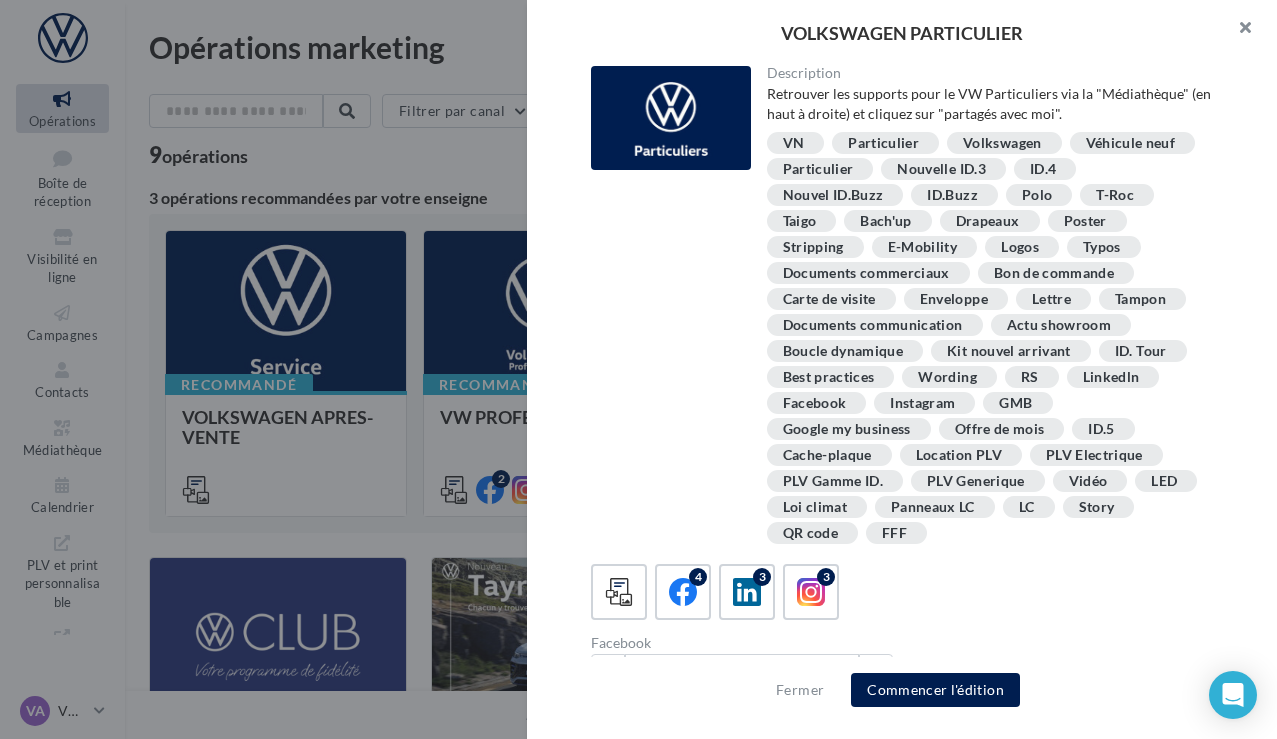 scroll, scrollTop: 0, scrollLeft: 0, axis: both 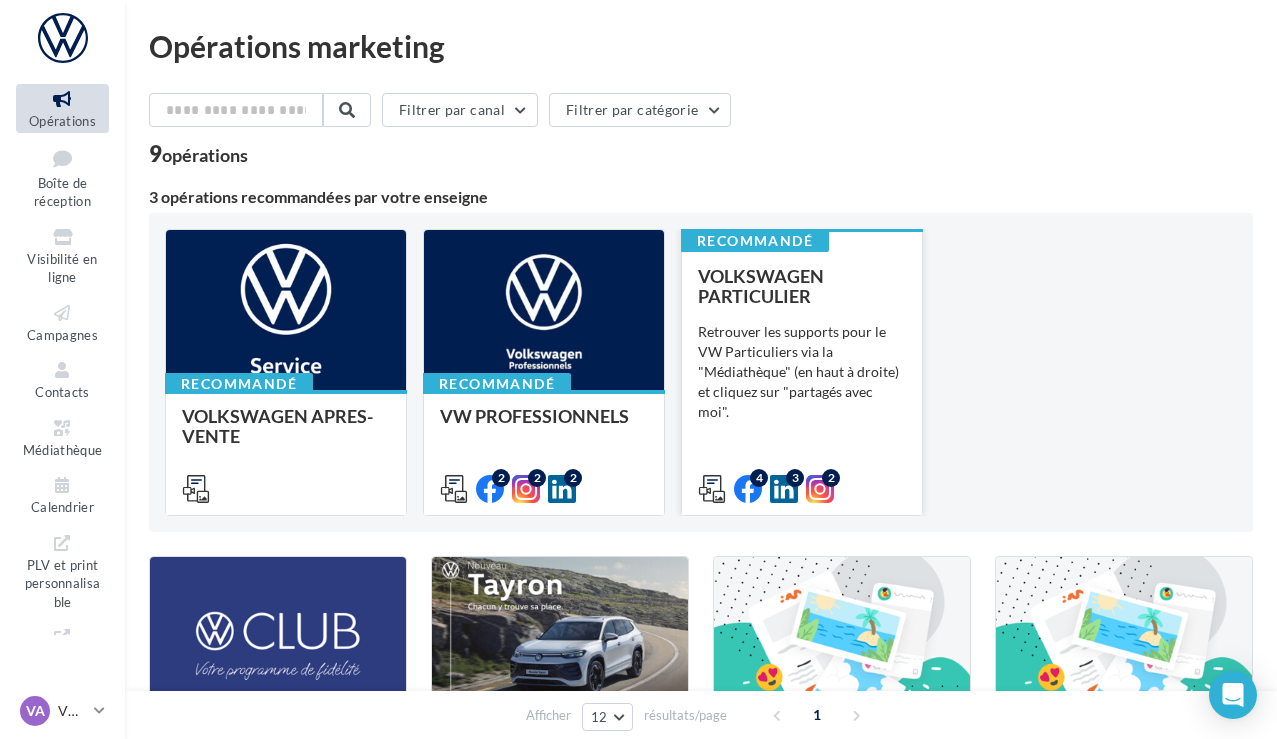 click on "VOLKSWAGEN PARTICULIER        Retrouver les supports pour le VW Particuliers via la "Médiathèque" (en haut à droite) et cliquez sur "partagés avec moi"." at bounding box center (802, 381) 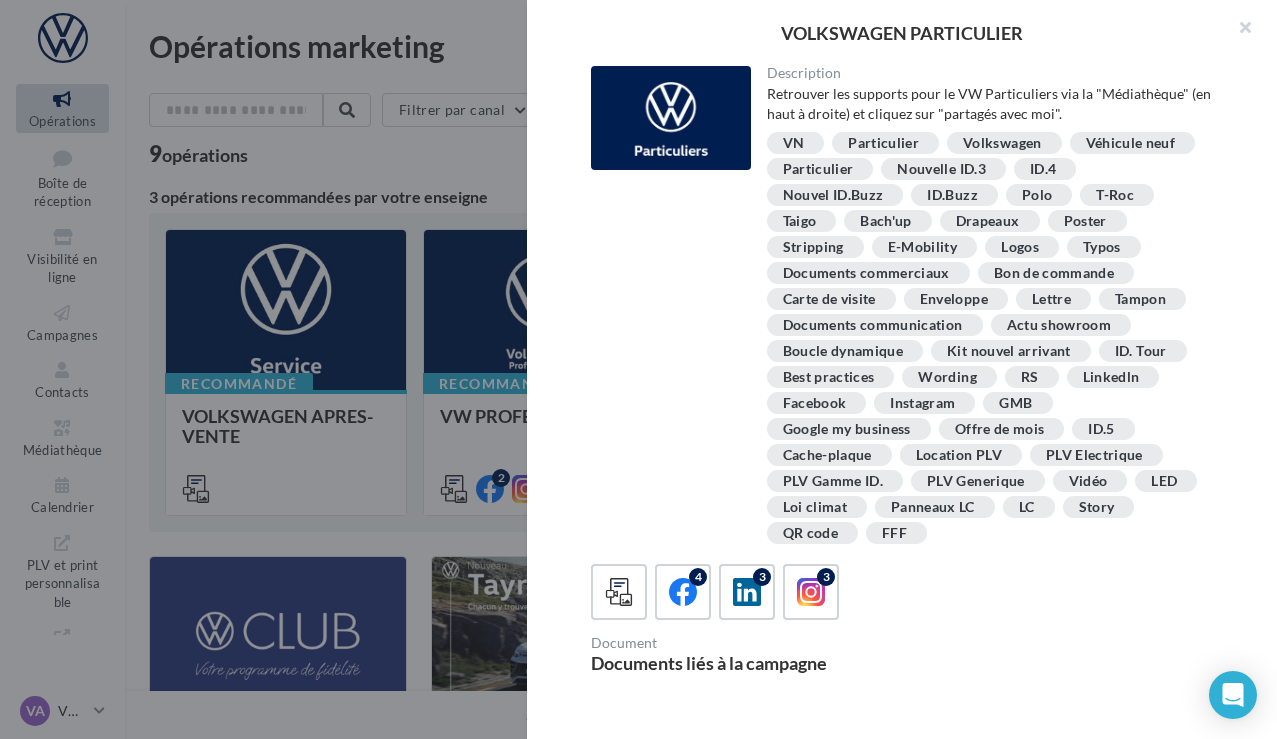 click on "VOLKSWAGEN PARTICULIER
Description
Retrouver les supports pour le VW Particuliers via la "Médiathèque" (en haut à droite) et cliquez sur "partagés avec moi".
VN
Particulier
Volkswagen
Véhicule neuf
Particulier
Nouvelle ID.3
ID.4
Nouvel ID.Buzz
ID.Buzz
Polo
T-Roc
Taigo
Bach'up
Drapeaux
Poster
Stripping" at bounding box center [701, 1254] 